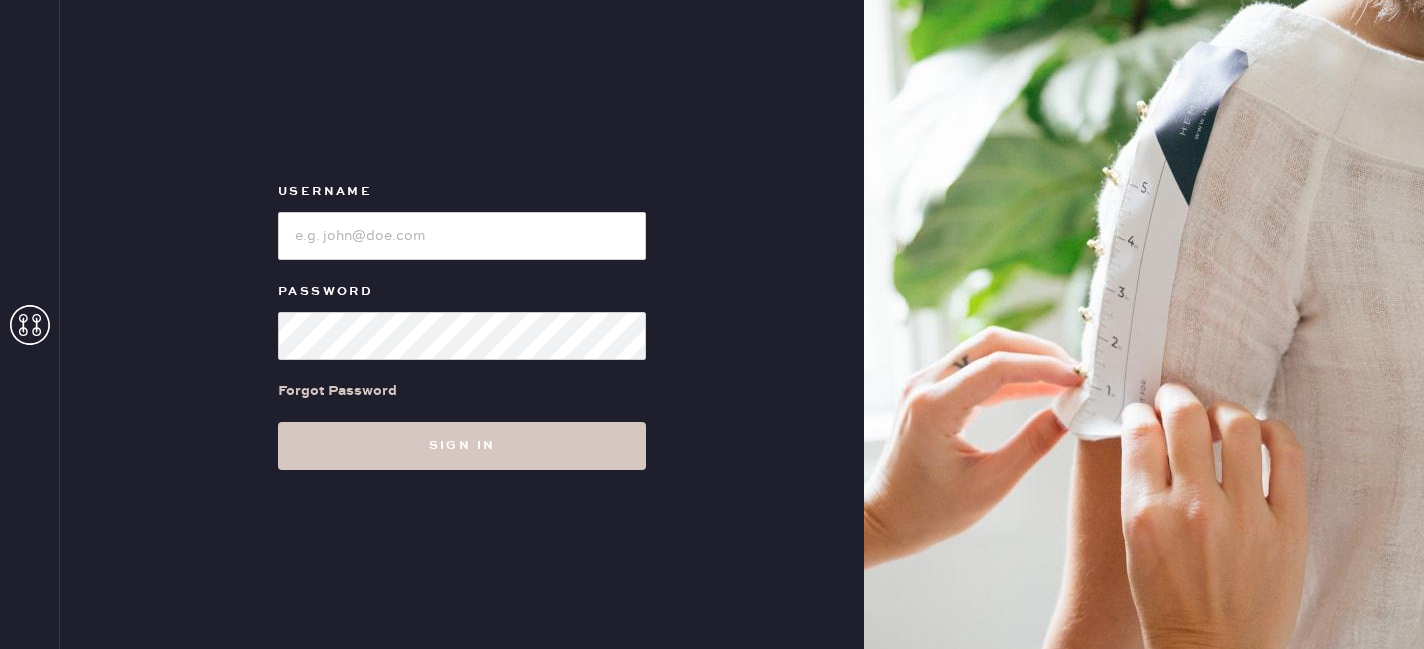 scroll, scrollTop: 0, scrollLeft: 0, axis: both 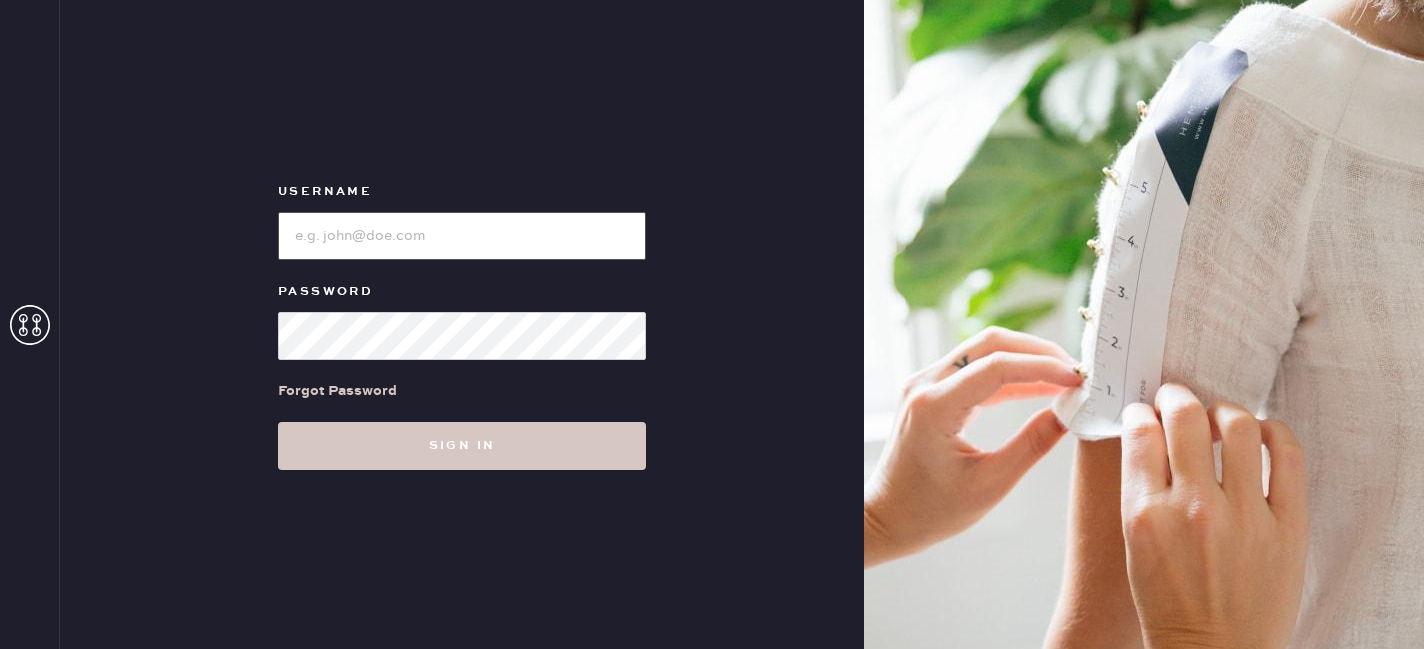 type on "reformationsouthcoastplaza" 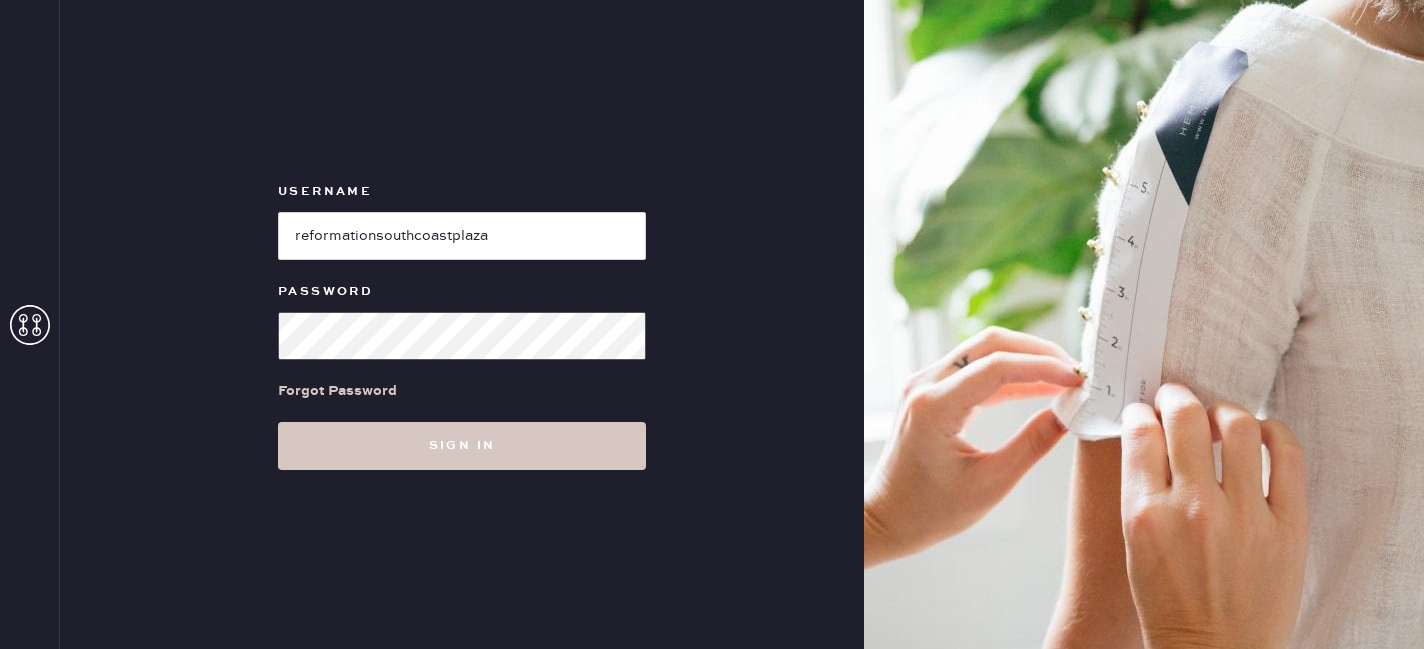 scroll, scrollTop: 0, scrollLeft: 0, axis: both 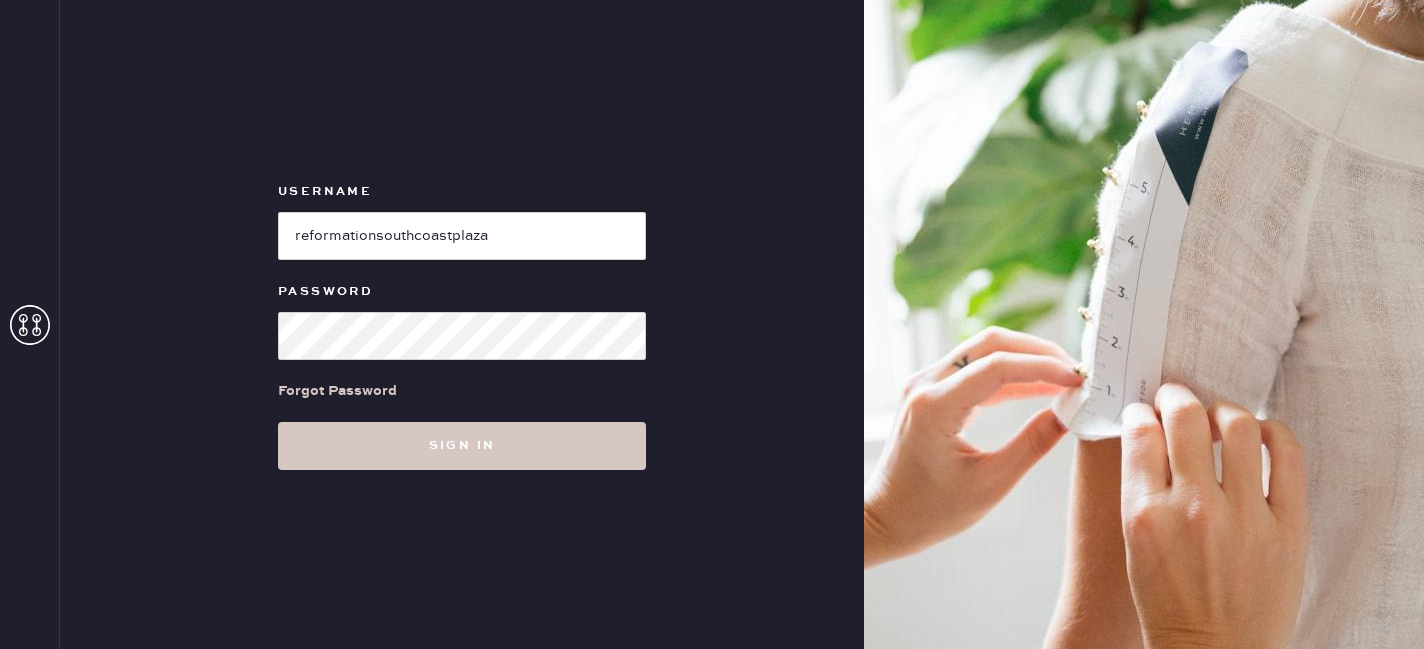 click on "Username Password Forgot Password Sign in" at bounding box center (462, 324) 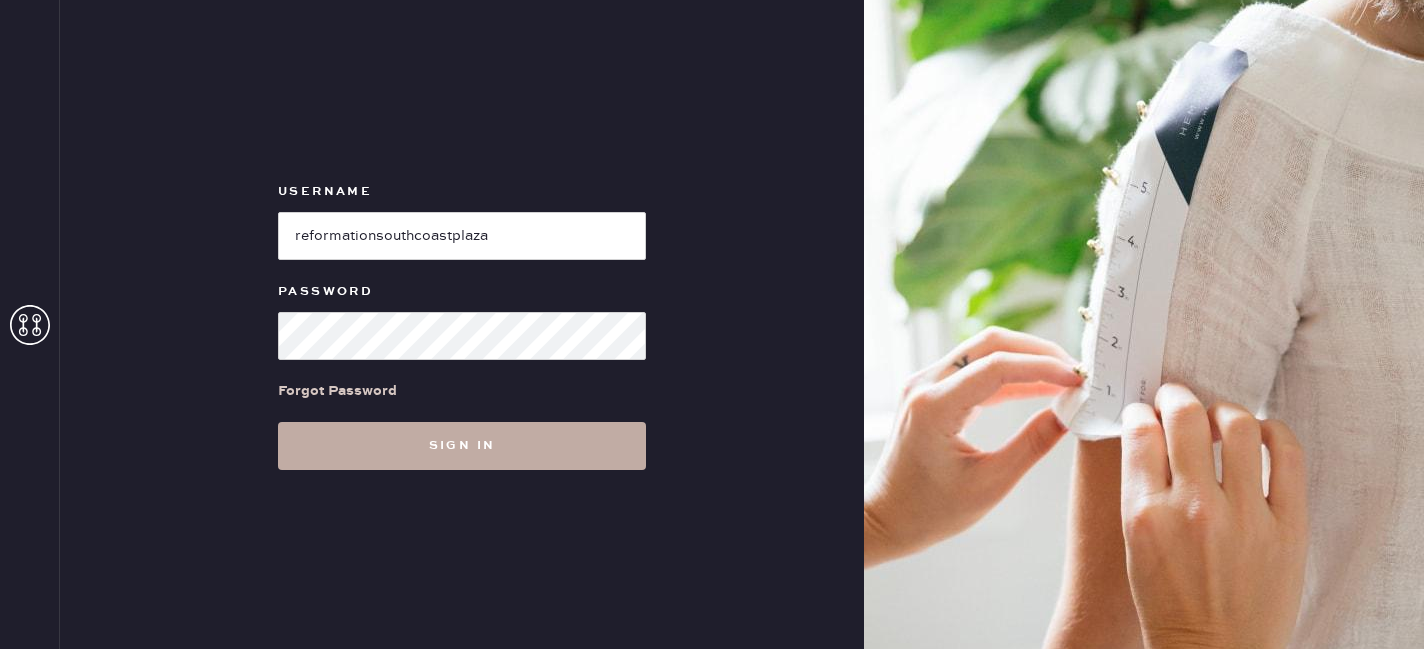 click on "Sign in" at bounding box center (462, 446) 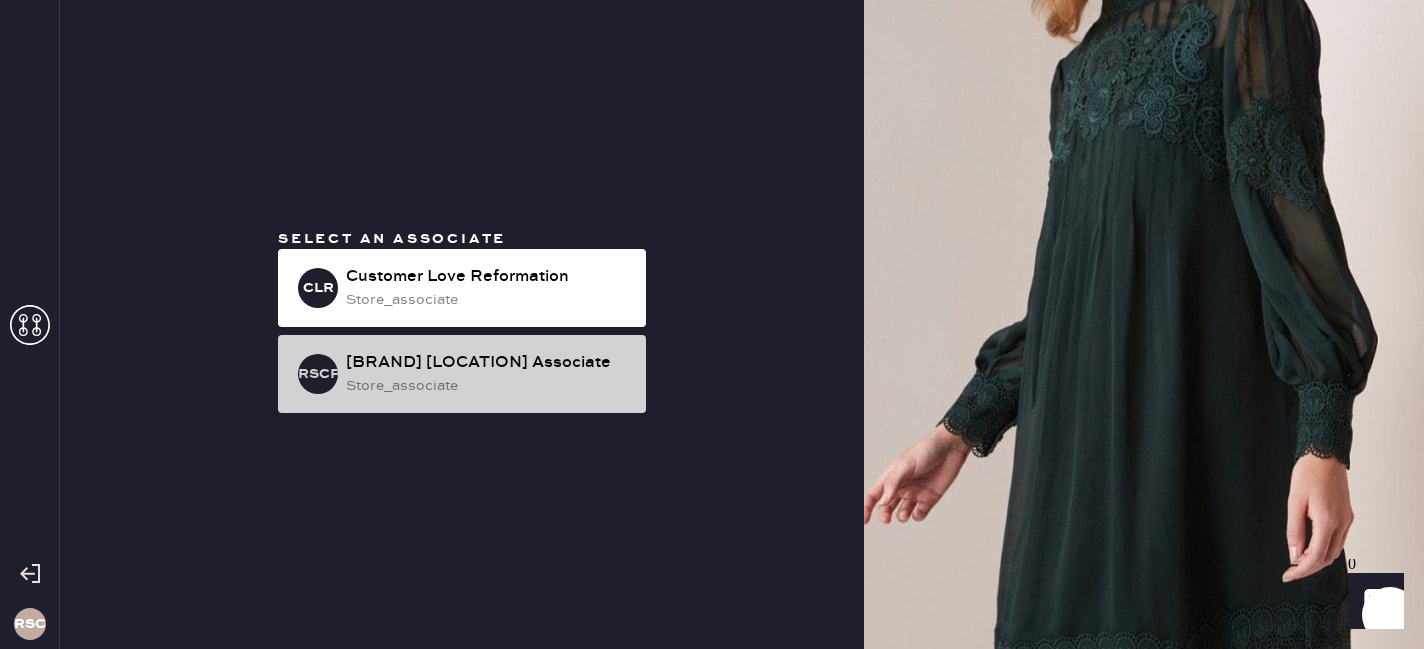 click on "store_associate" at bounding box center (488, 386) 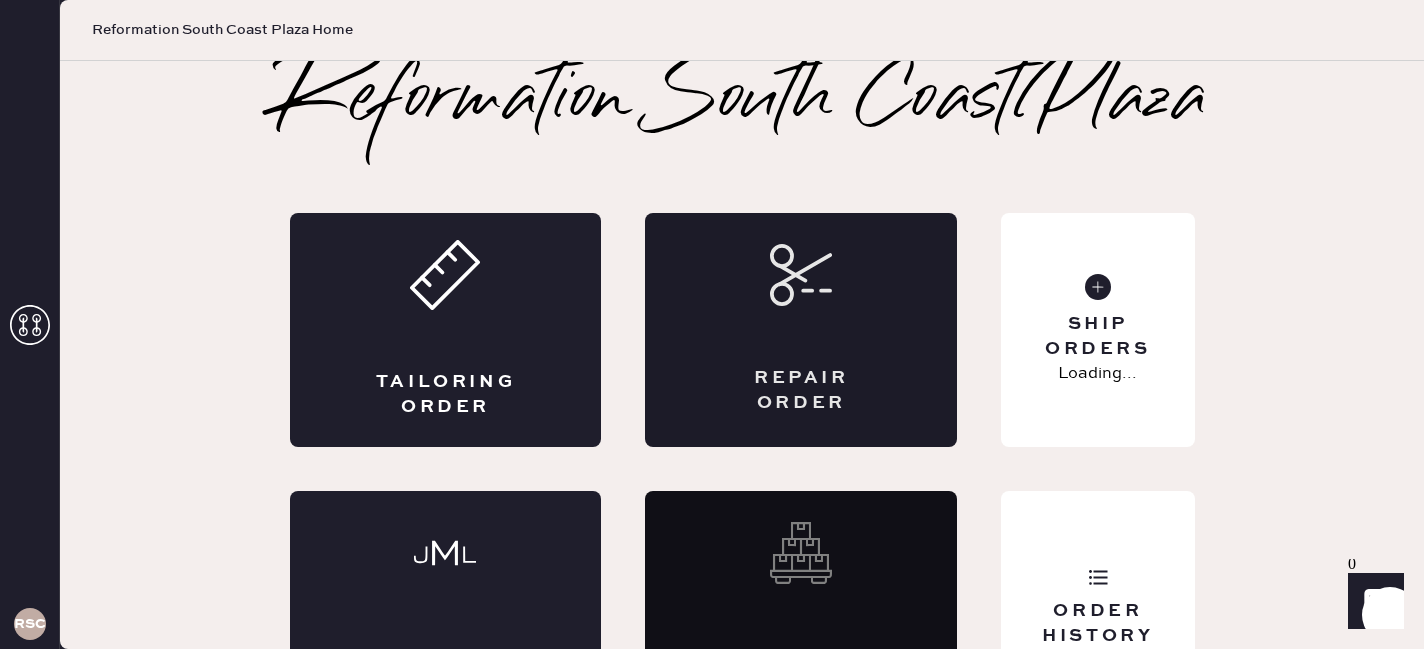 click on "Repair Order" at bounding box center [801, 391] 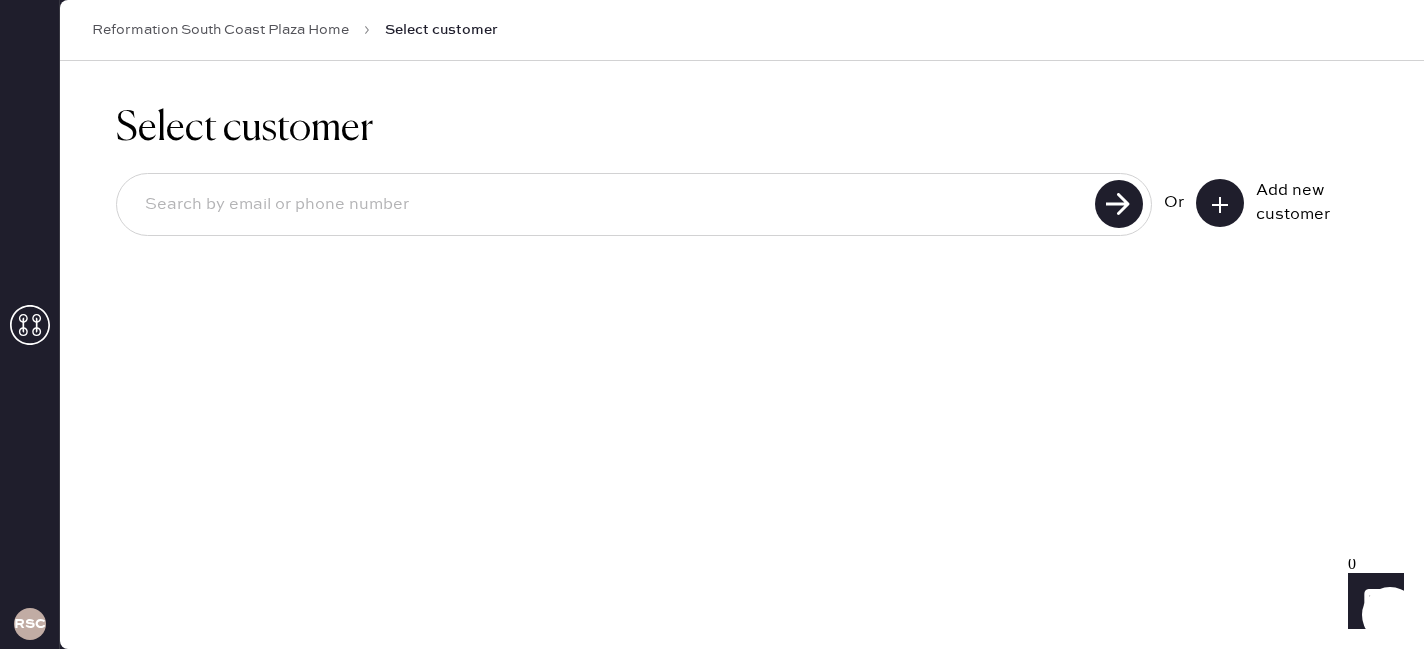 click 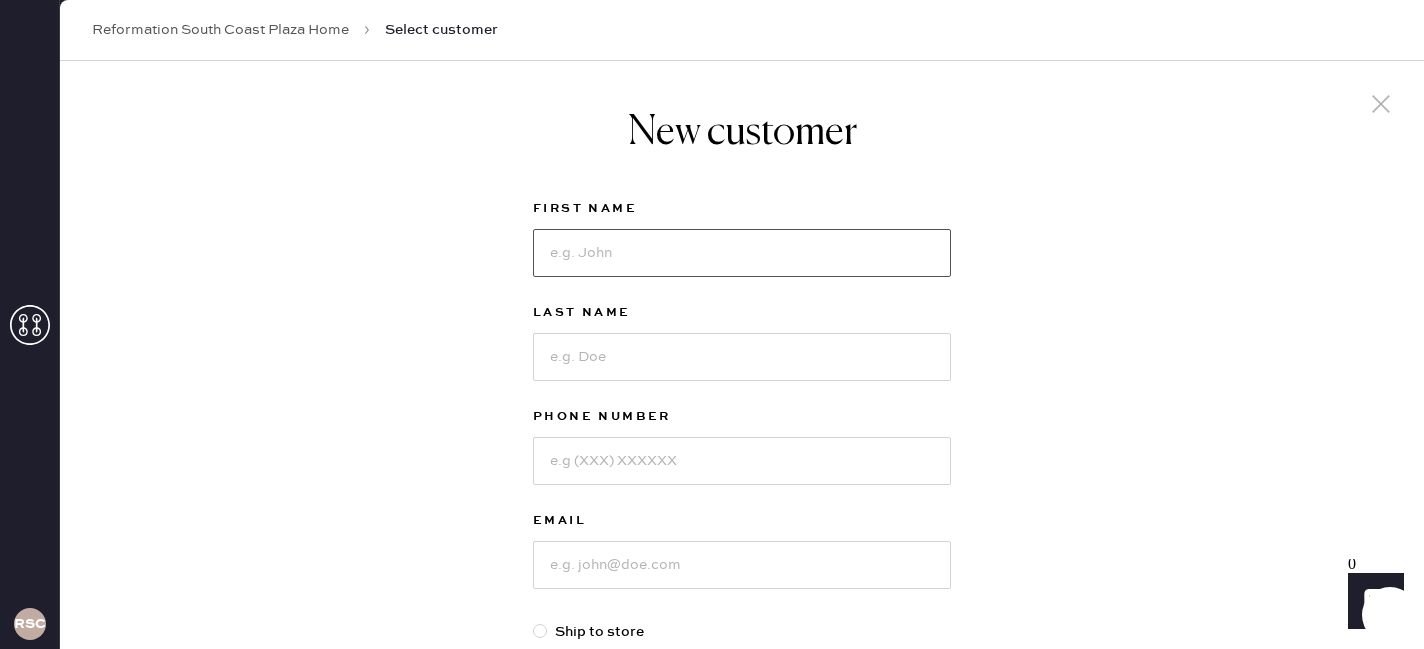 click at bounding box center (742, 253) 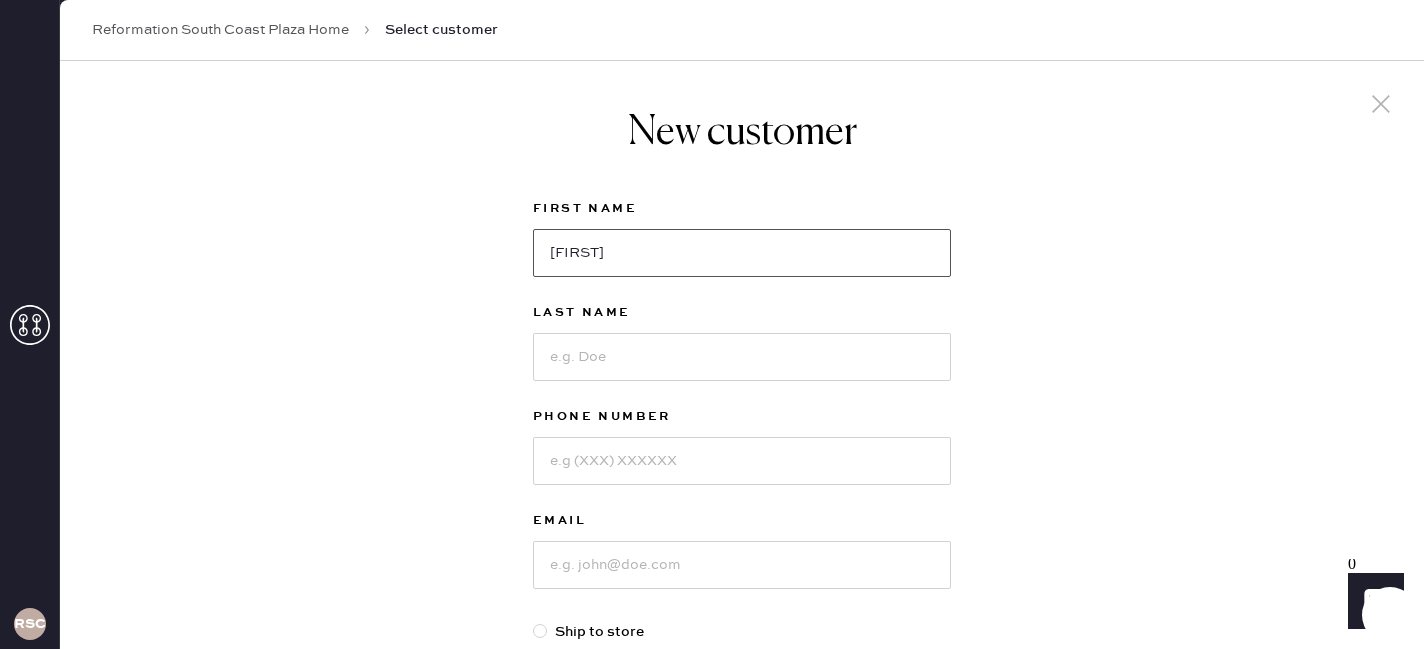type on "[FIRST]" 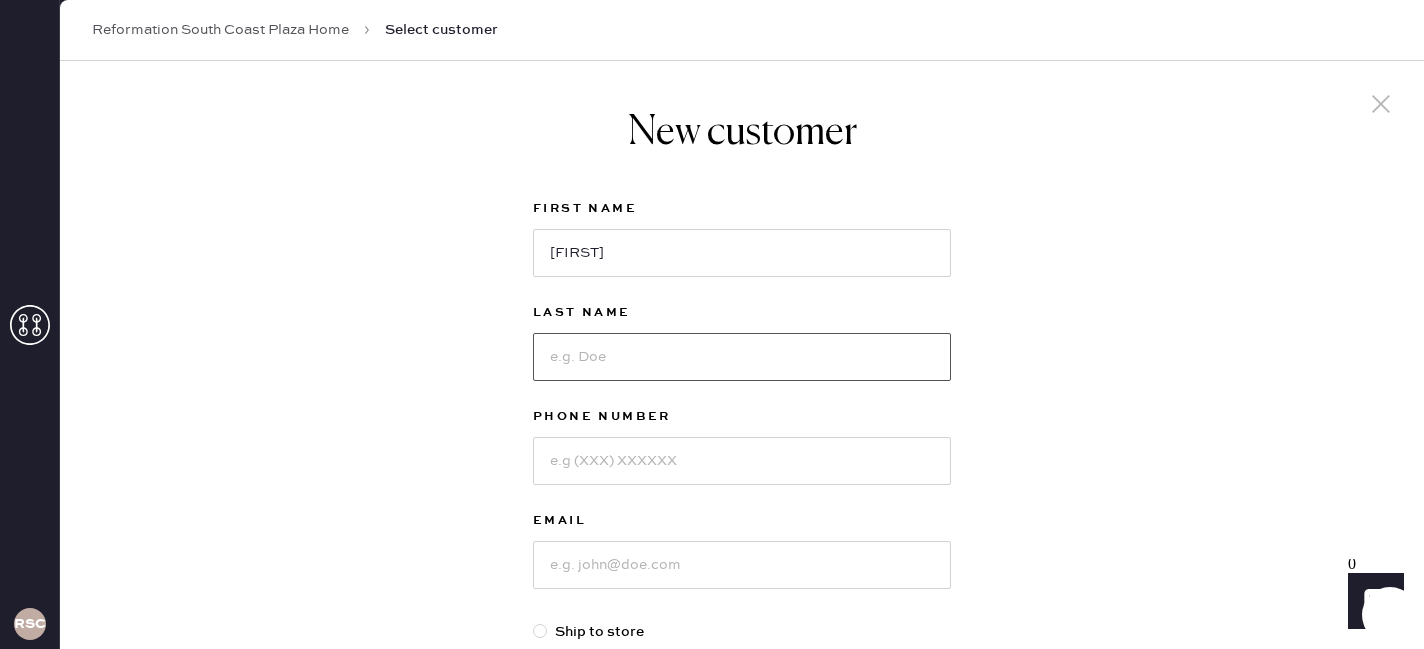 click at bounding box center (742, 357) 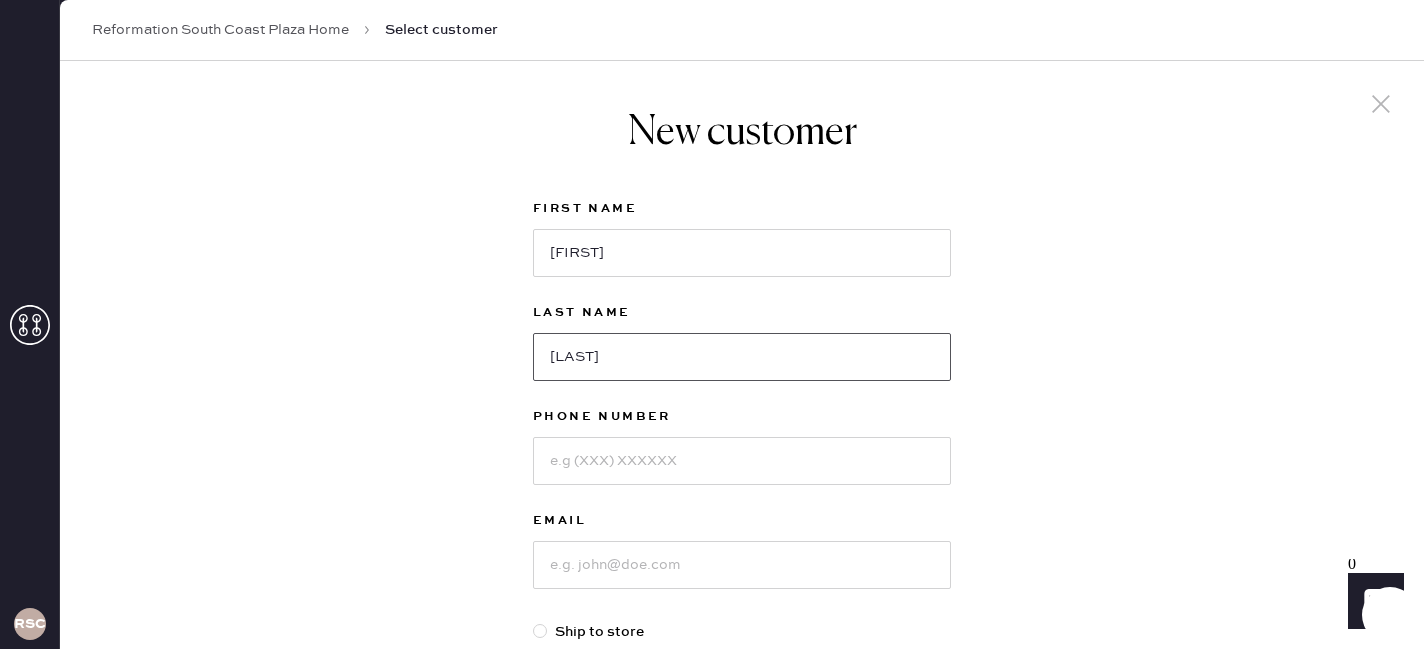 type on "[LAST]" 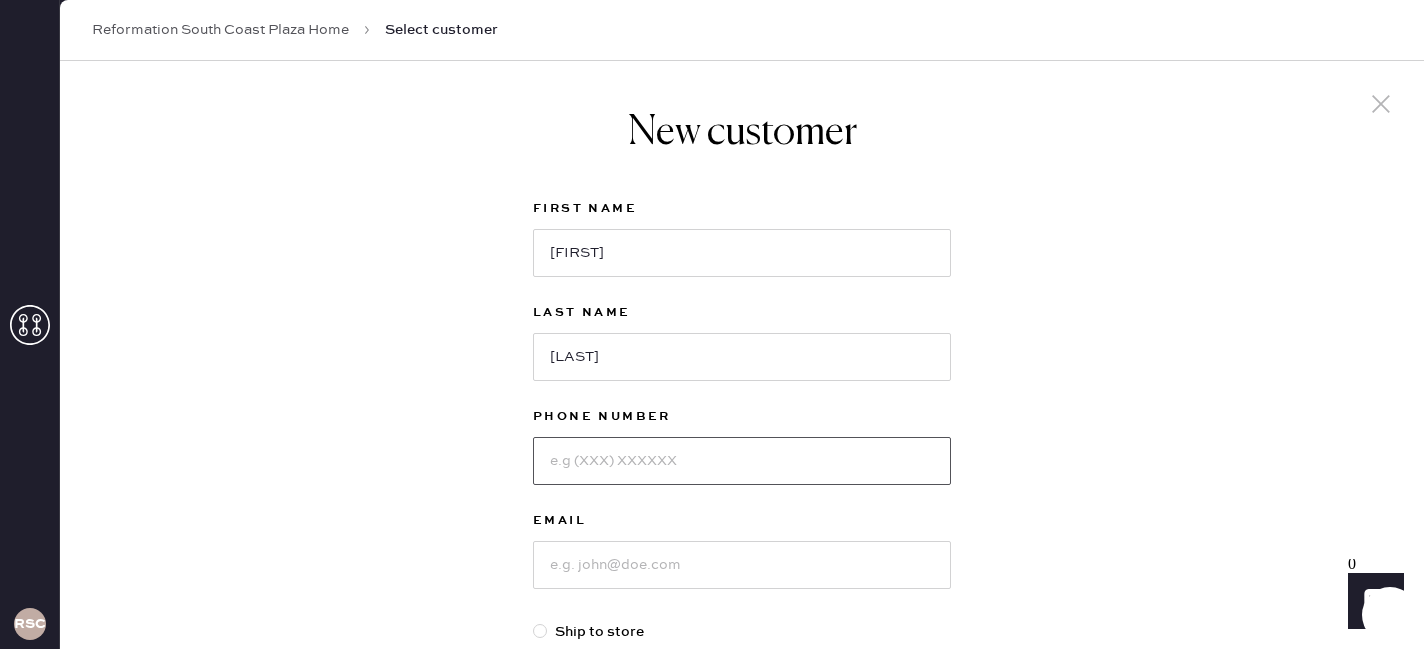 click at bounding box center [742, 461] 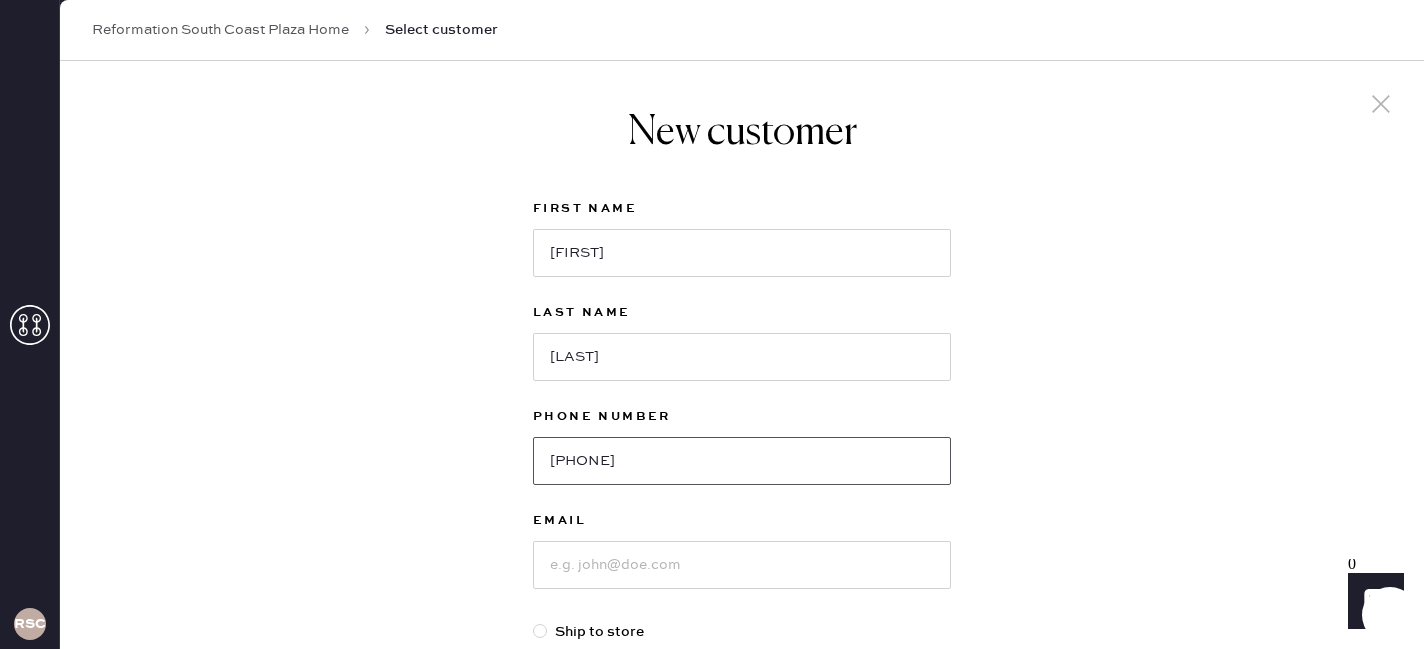 type on "[PHONE]" 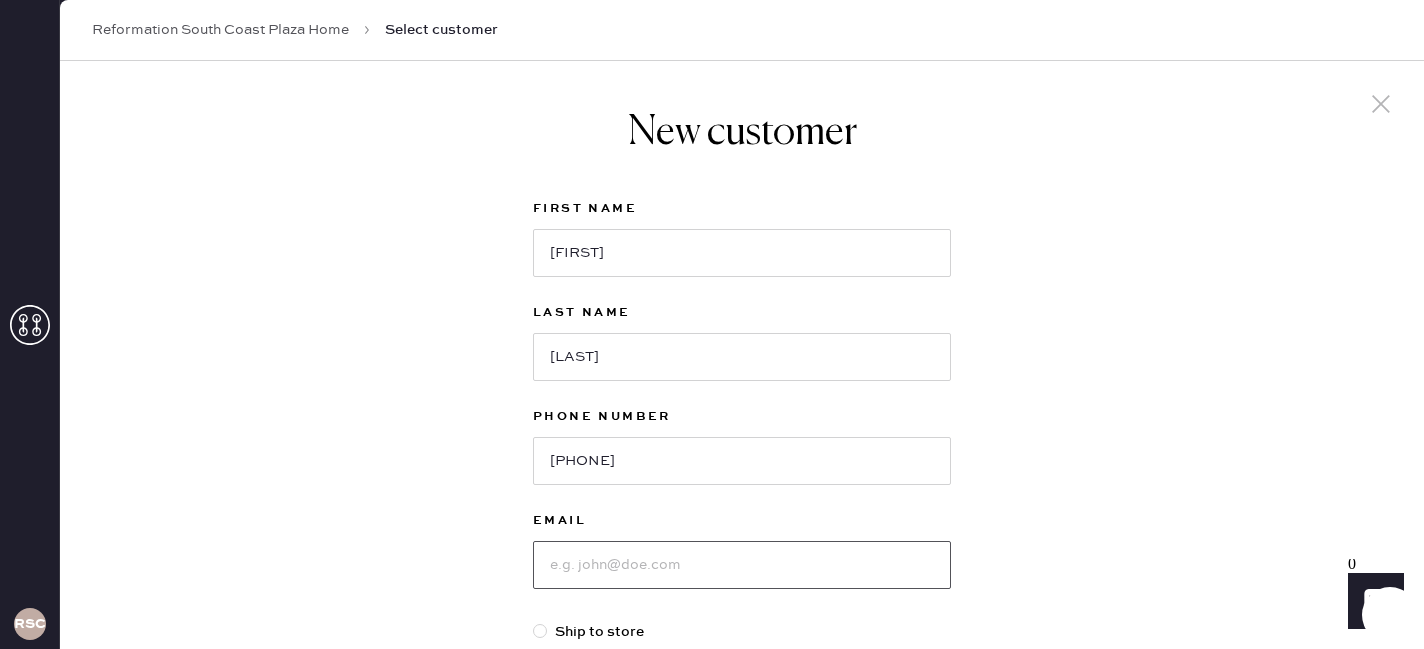 click at bounding box center (742, 565) 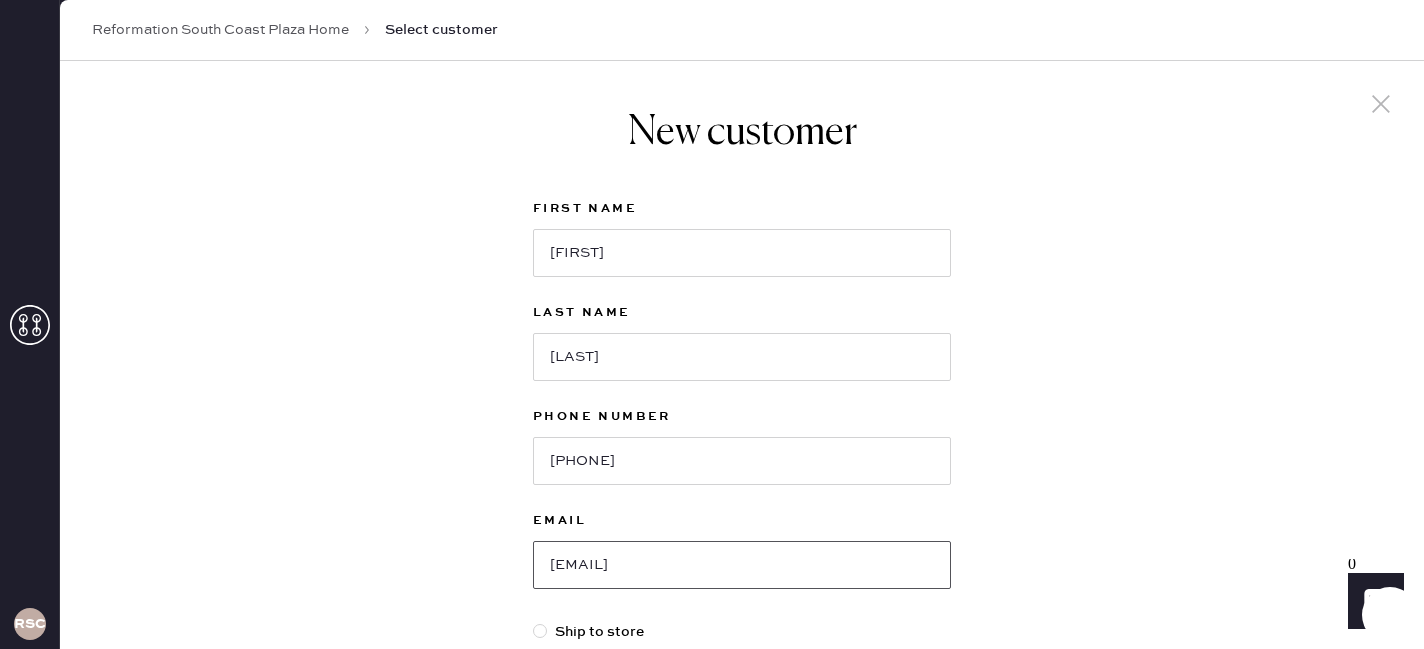 type on "[EMAIL]" 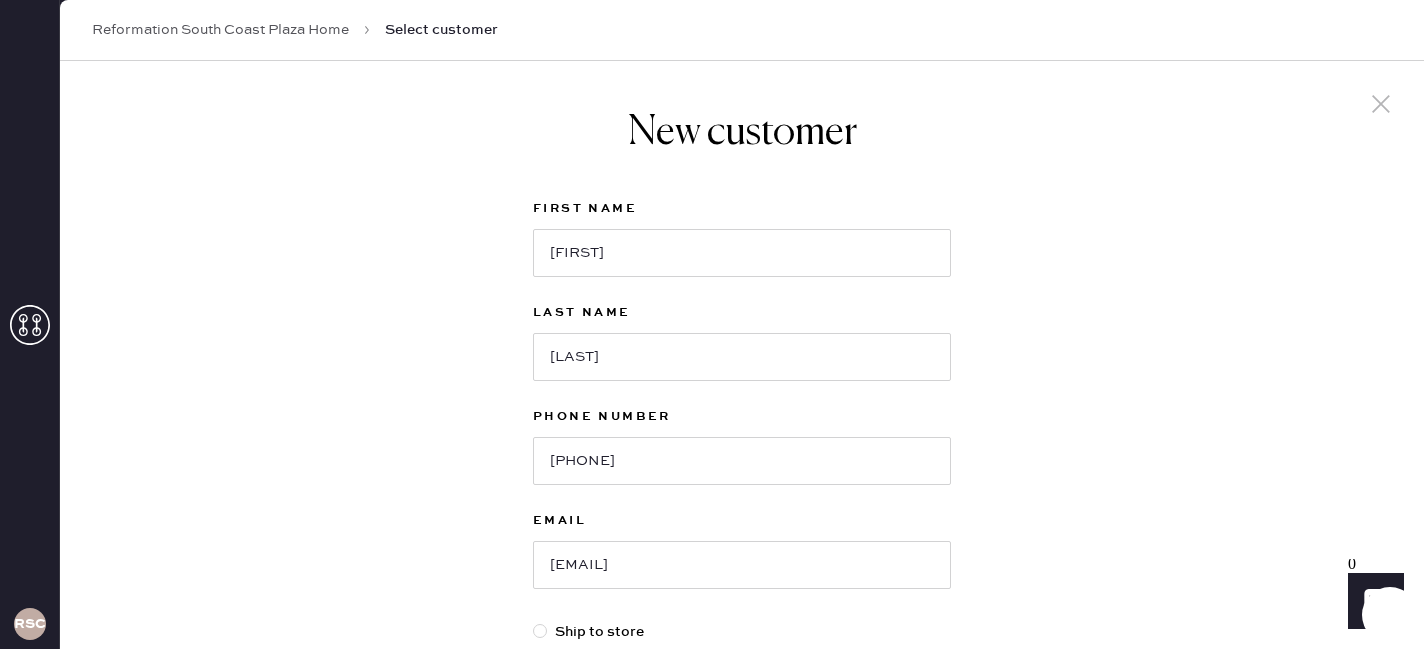 click on "New customer First Name [FIRST] Last Name [LAST] Phone Number [PHONE] Email [EMAIL] Ship to store Ship to home Address Line 1 Address Line 2 [CITY] [STATE] Select AK AL AR AZ CA CO CT DC DE FL GA HI IA ID IL IN KS KY LA MA MD ME MI MN MO MS MT NC ND NE NH NJ NM NV NY OH OK OR PA RI SC SD TN TX UT VA VT WA WI WV WY ZIP Code Next" at bounding box center [742, 681] 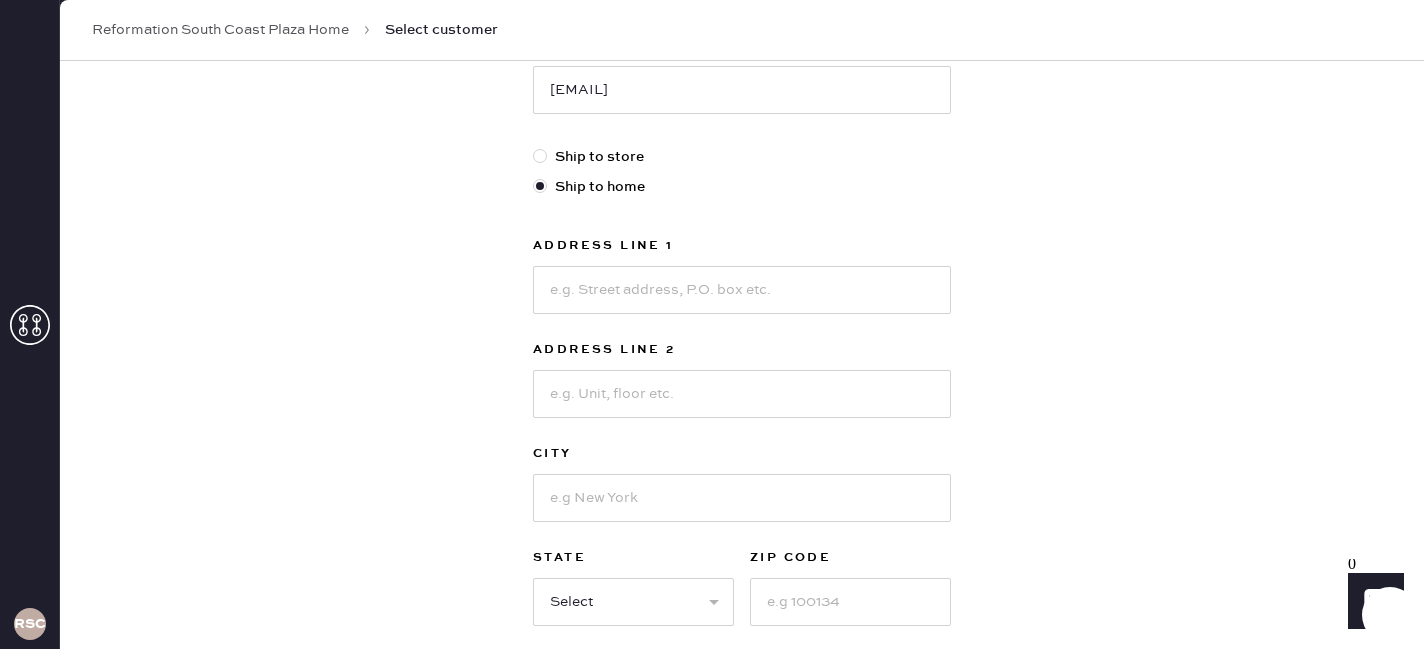 scroll, scrollTop: 520, scrollLeft: 0, axis: vertical 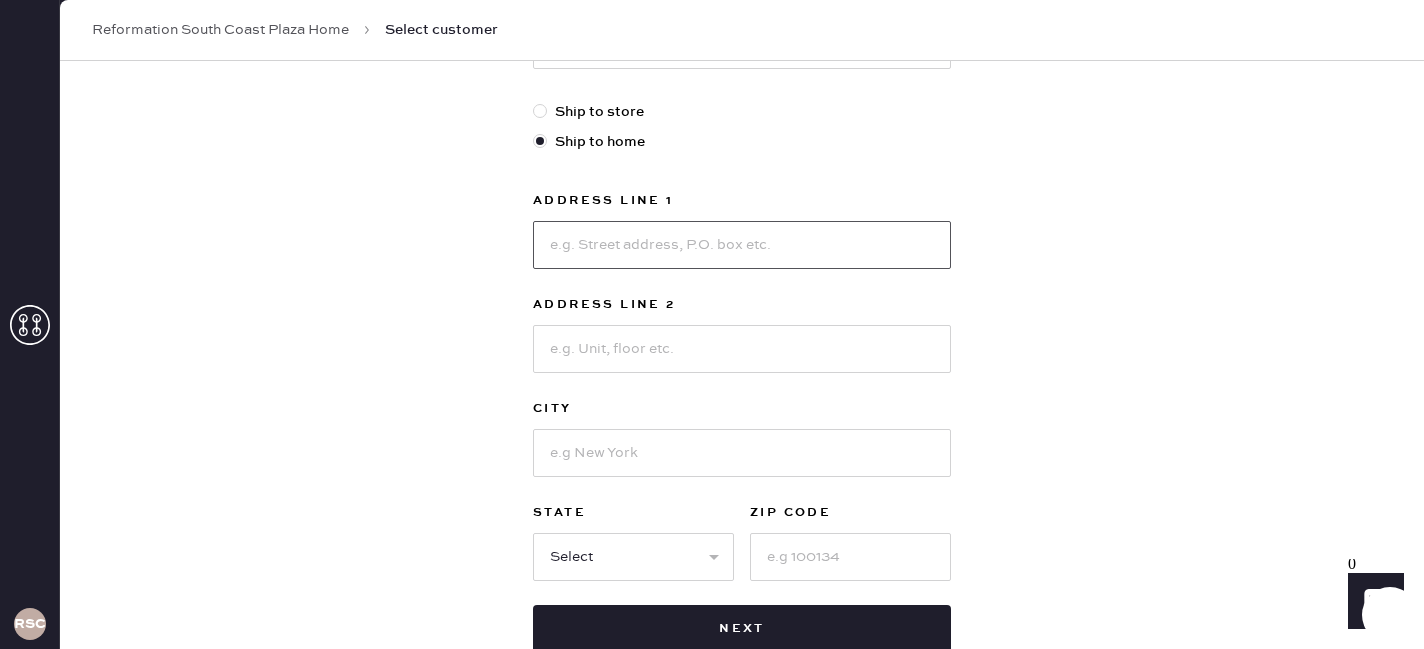 click at bounding box center (742, 245) 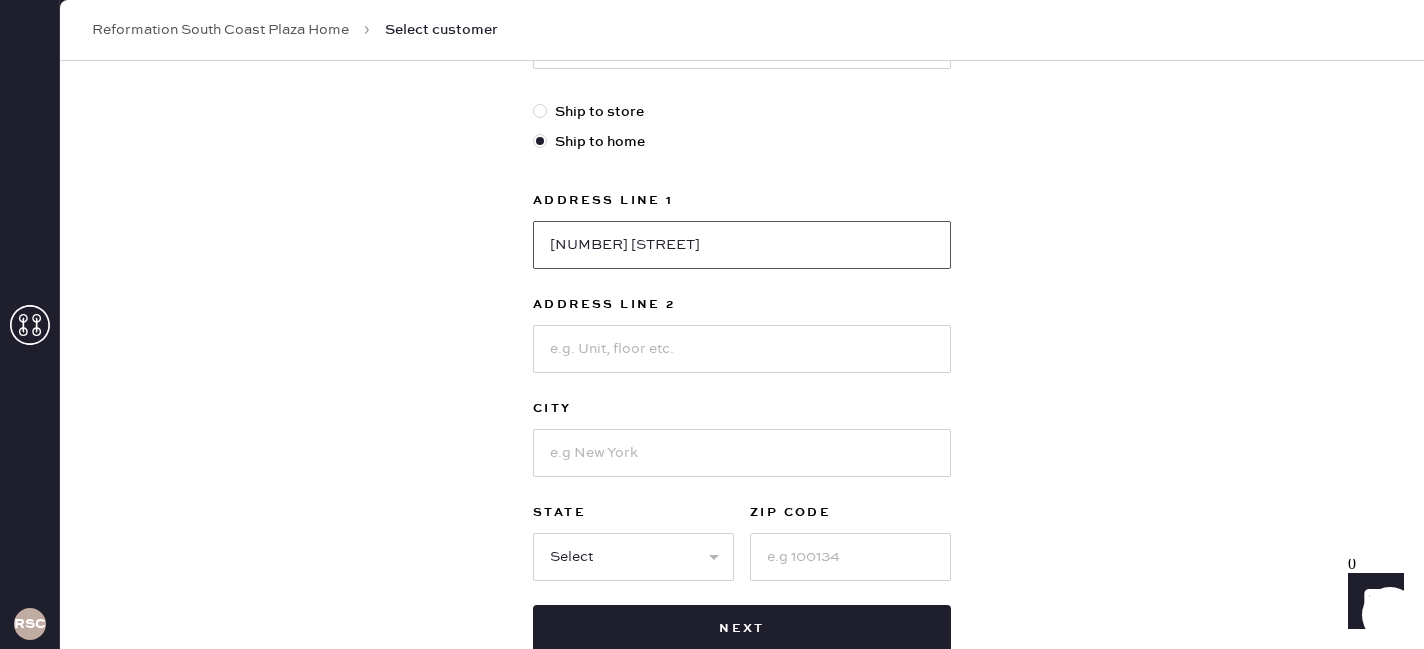 type on "[NUMBER] [STREET]" 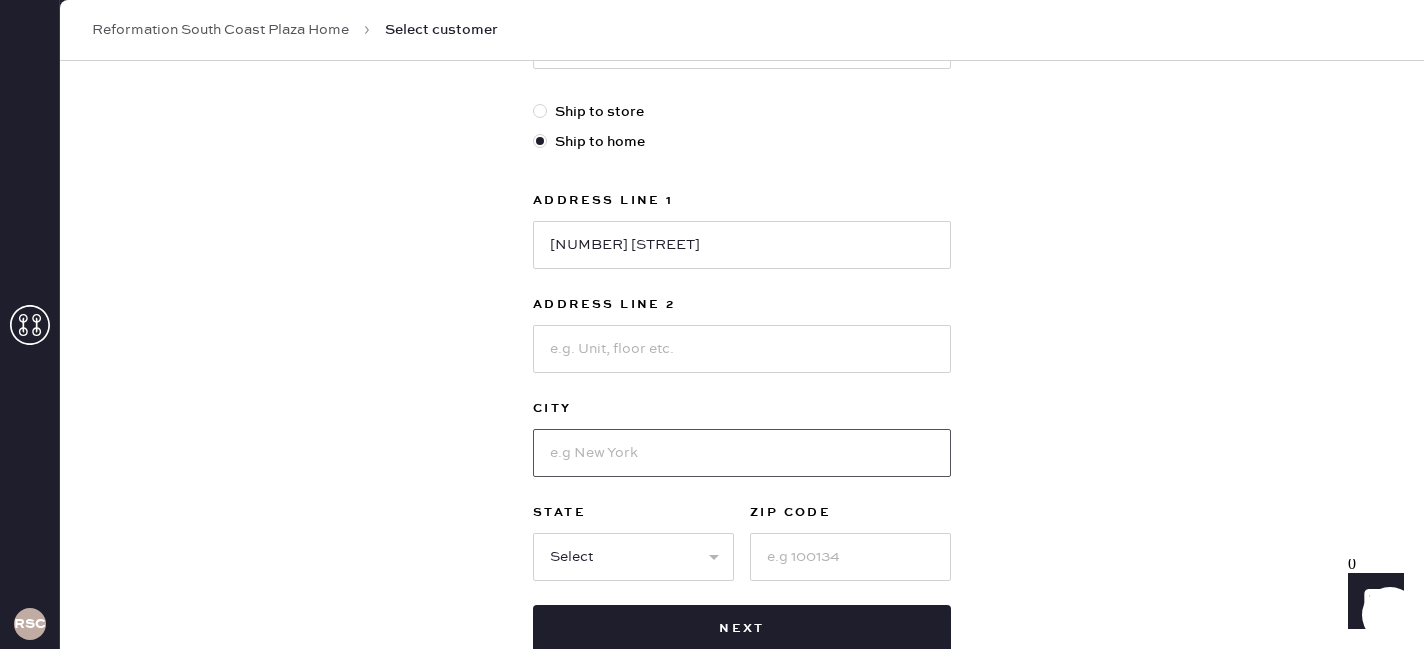 click at bounding box center (742, 453) 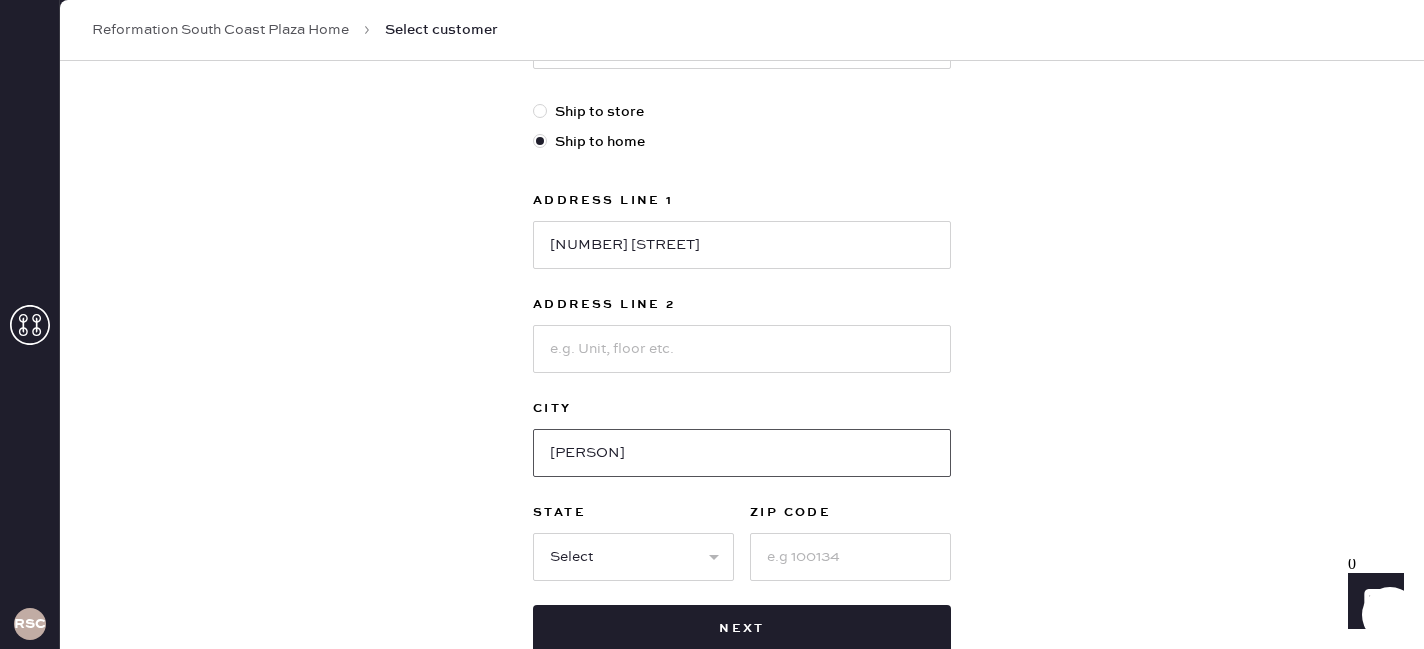 type on "[PERSON]" 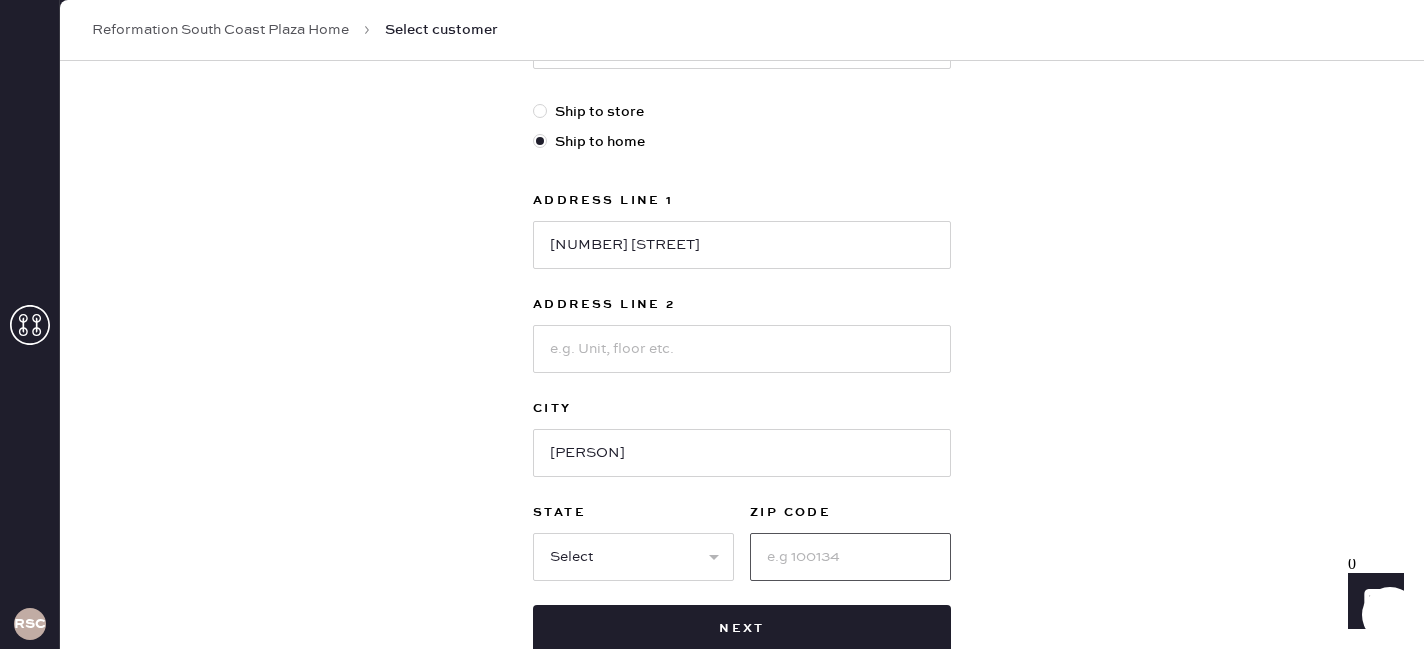 click at bounding box center [850, 557] 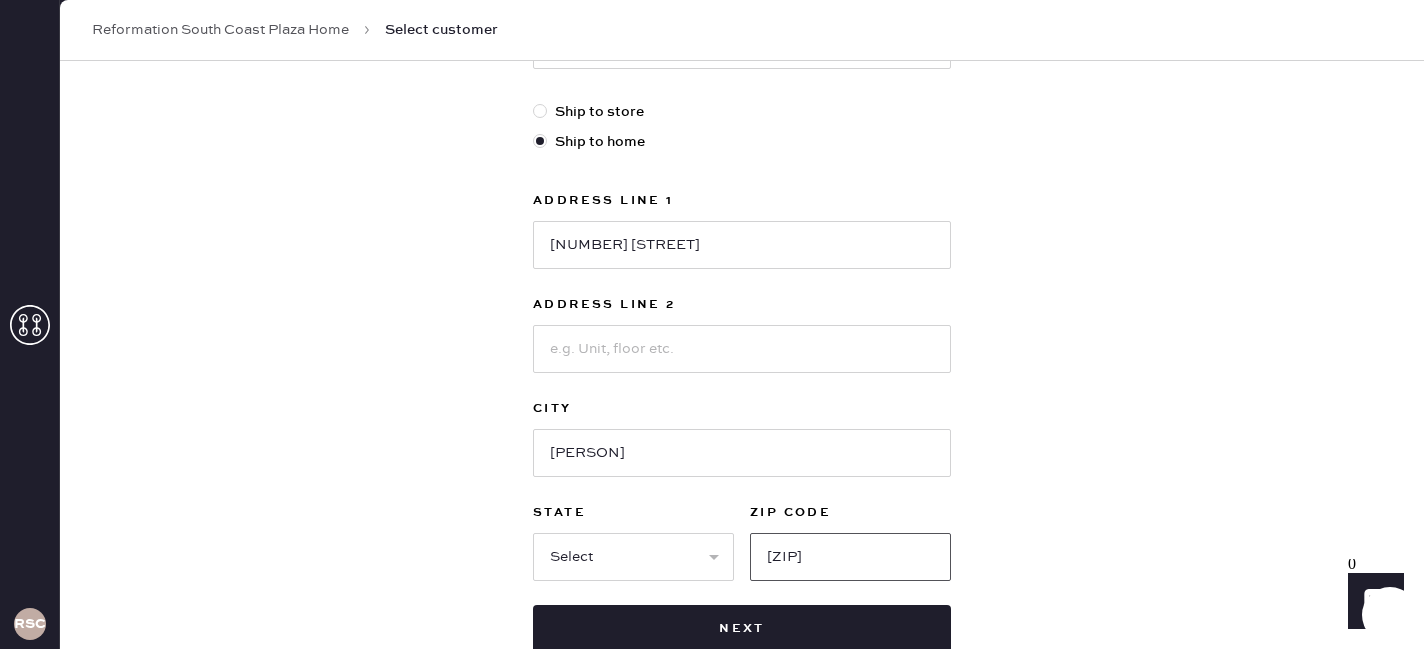 type on "[ZIP]" 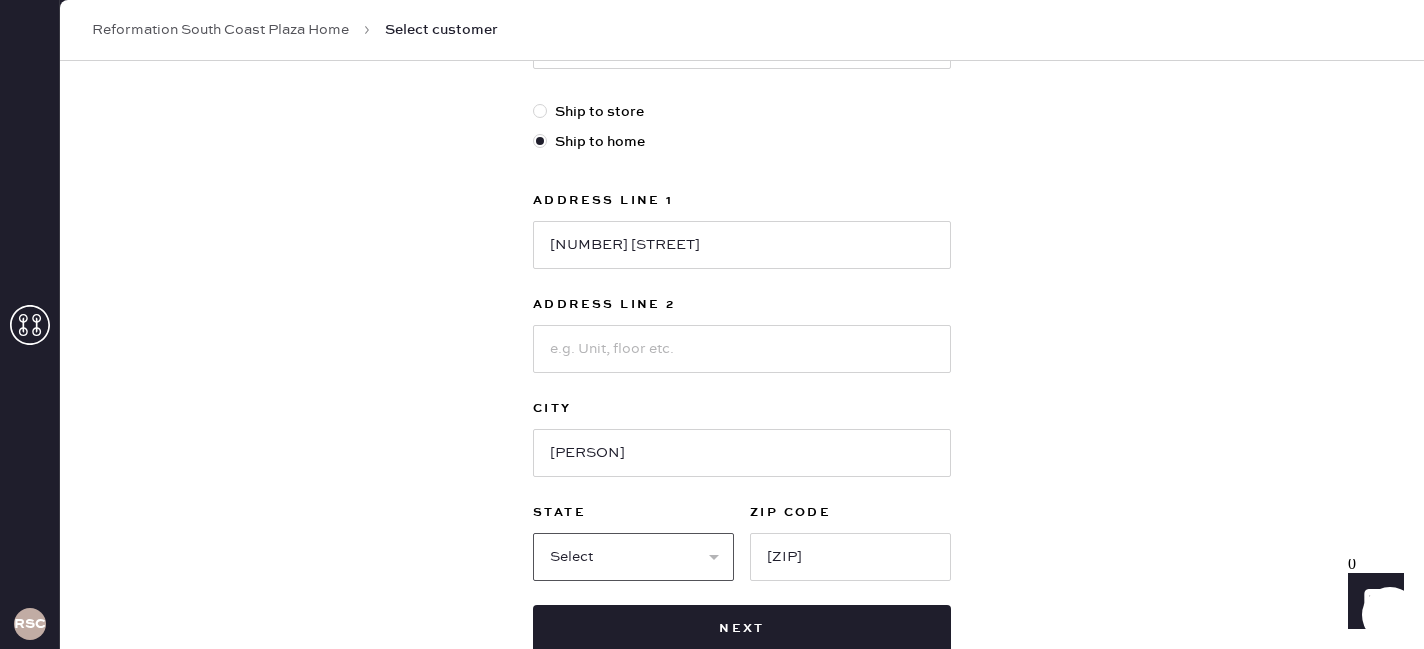 click on "Select AK AL AR AZ CA CO CT DC DE FL GA HI IA ID IL IN KS KY LA MA MD ME MI MN MO MS MT NC ND NE NH NJ NM NV NY OH OK OR PA RI SC SD TN TX UT VA VT WA WI WV WY" at bounding box center [633, 557] 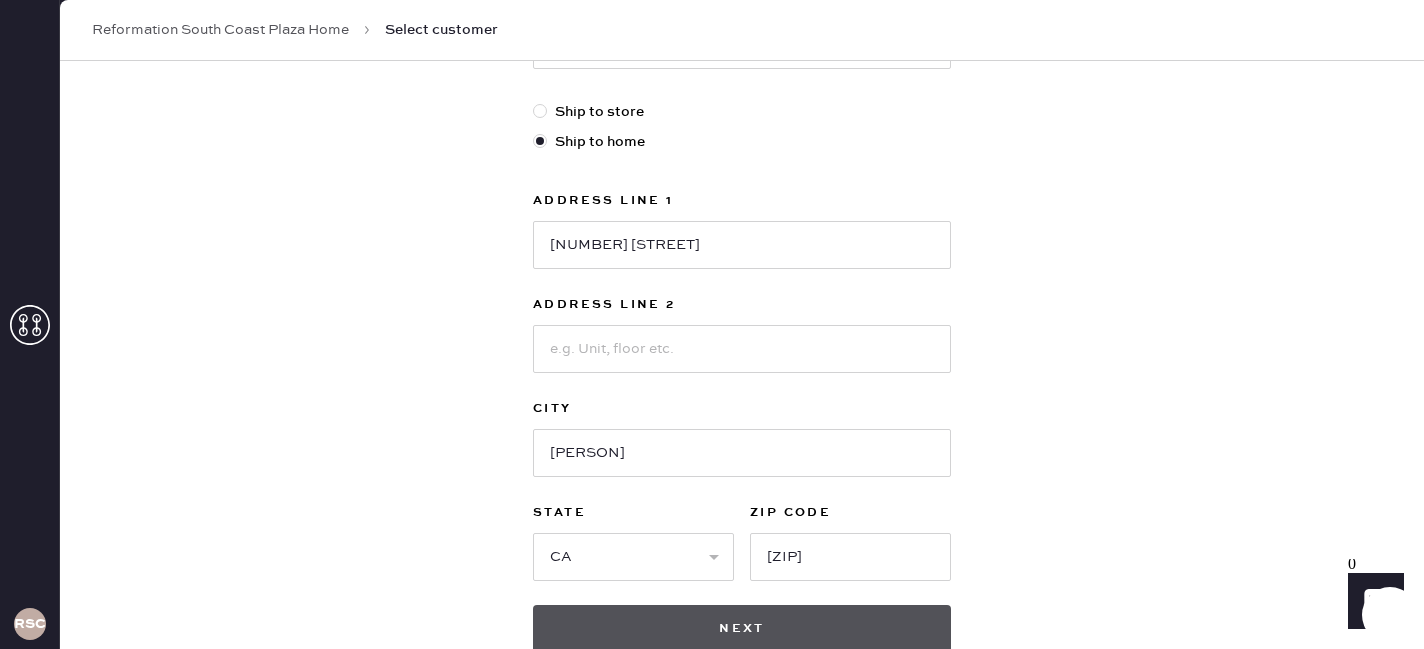 click on "Next" at bounding box center (742, 629) 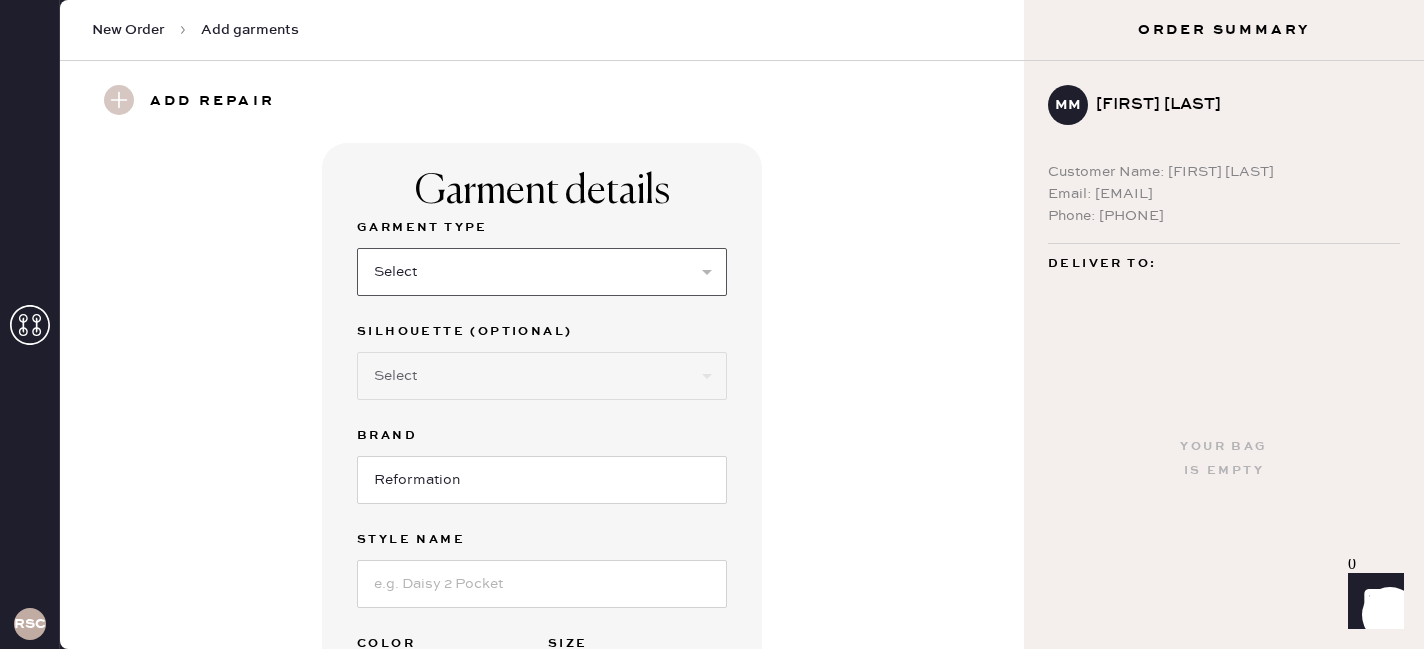 click on "Select Basic Skirt Jeans Leggings Pants Shorts Basic Sleeved Dress Basic Sleeveless Dress Basic Strap Dress Strap Jumpsuit Button Down Top Sleeved Top Sleeveless Top" at bounding box center (542, 272) 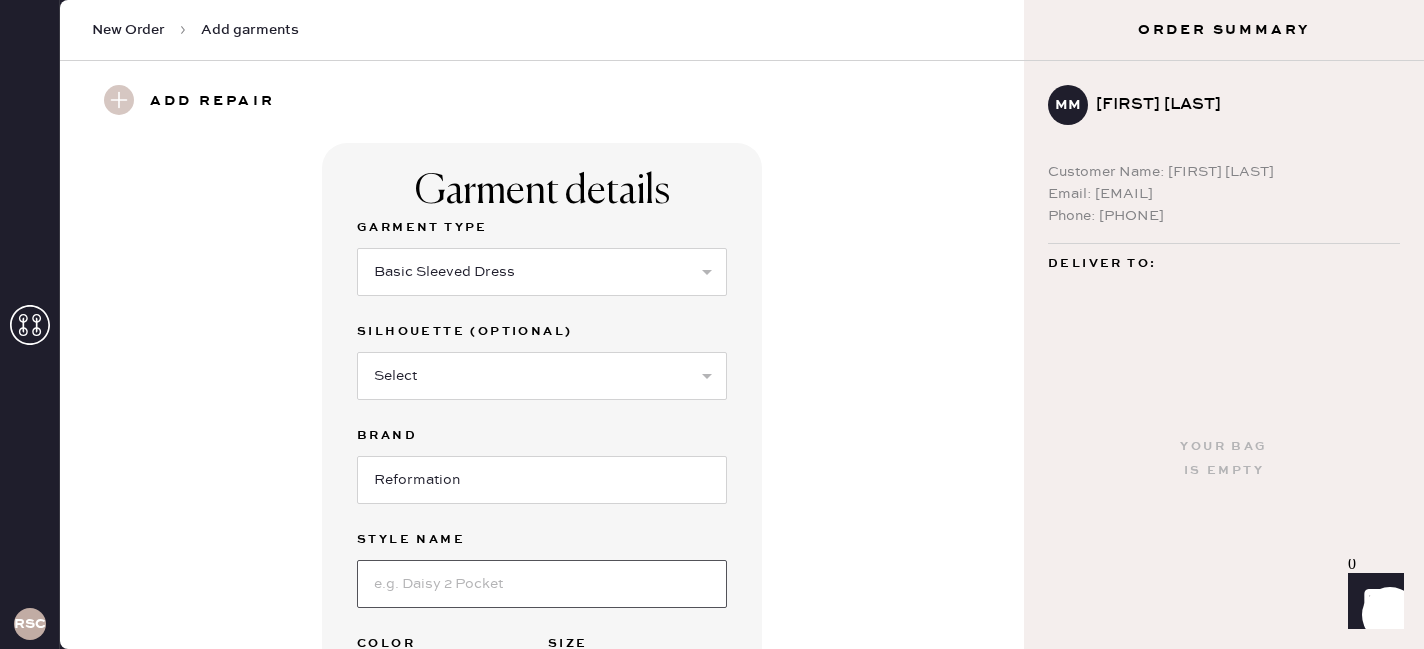 click at bounding box center [542, 584] 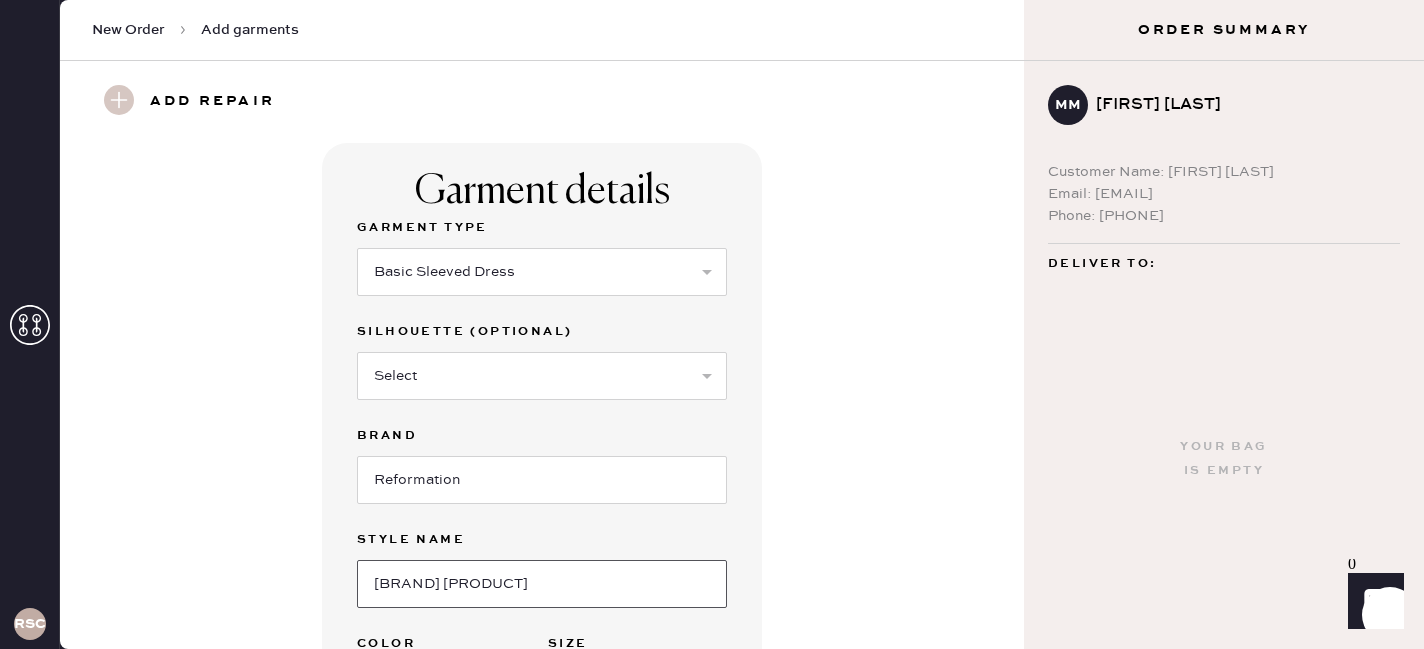 type on "[BRAND] [PRODUCT]" 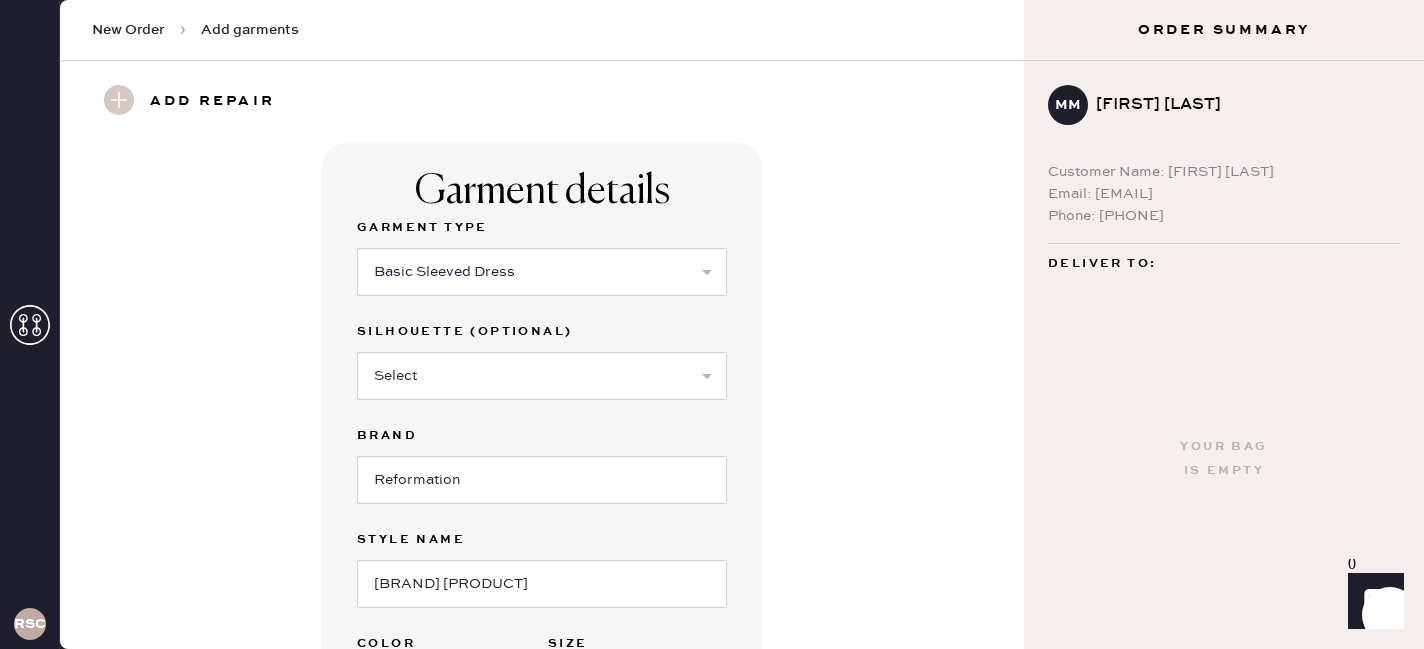 click on "Garment details Garment Type Select Basic Skirt Jeans Leggings Pants Shorts Basic Sleeved Dress Basic Sleeveless Dress Basic Strap Dress Strap Jumpsuit Button Down Top Sleeved Top Sleeveless Top Silhouette (optional) Select Maxi Dress Midi Dress Mini Dress Other Brand Reformation Style name [BRAND] [PRODUCT] Color Size Original Order Number (Optional)" at bounding box center (542, 492) 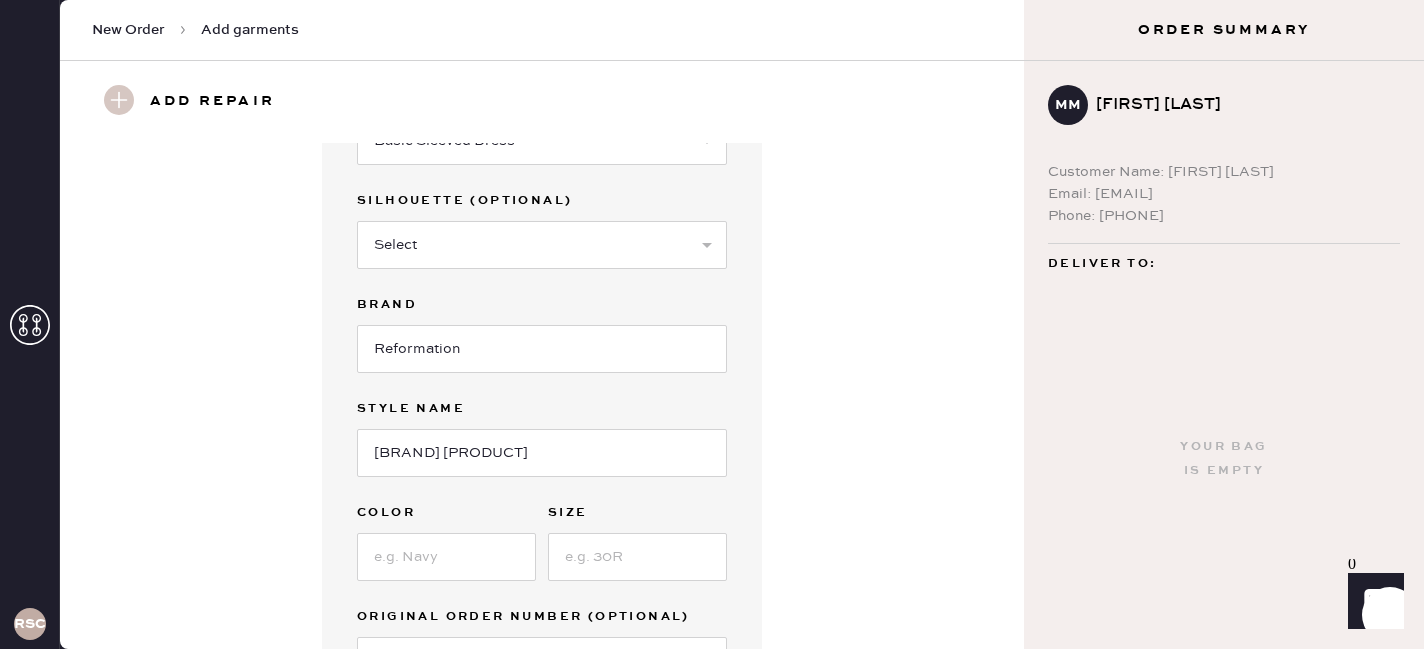 scroll, scrollTop: 160, scrollLeft: 0, axis: vertical 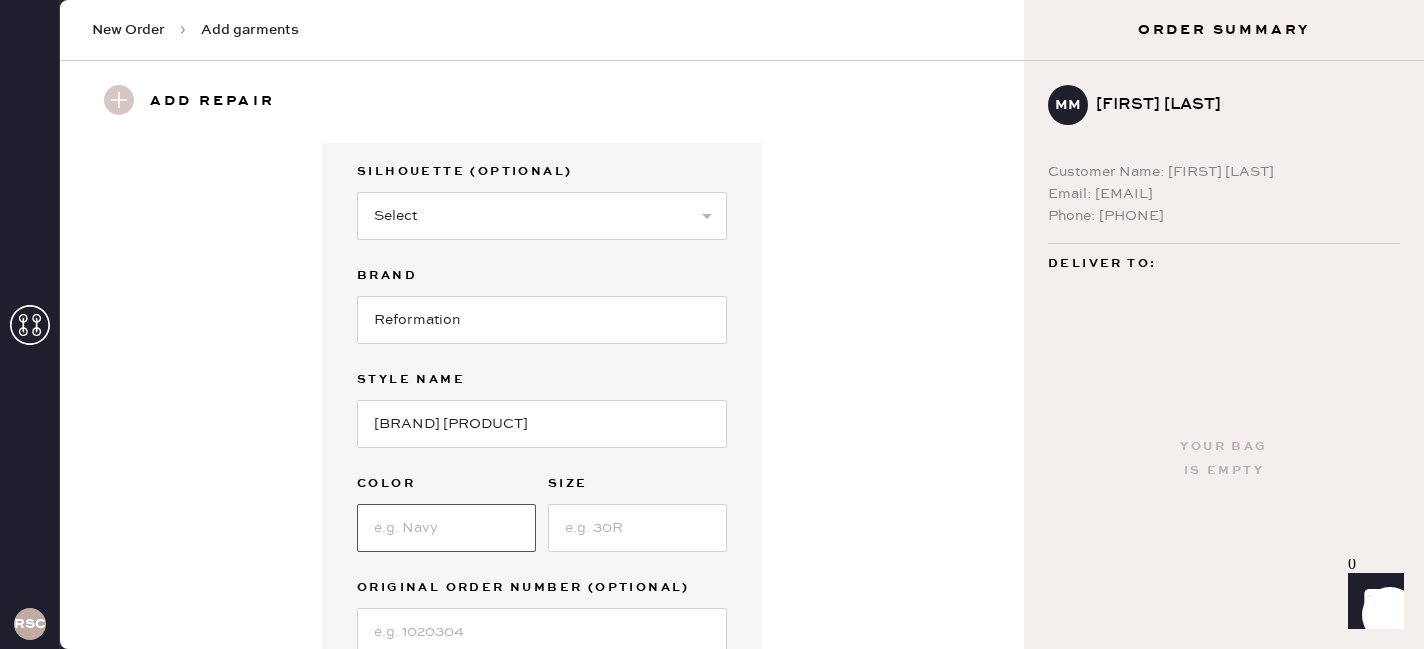 click at bounding box center (446, 528) 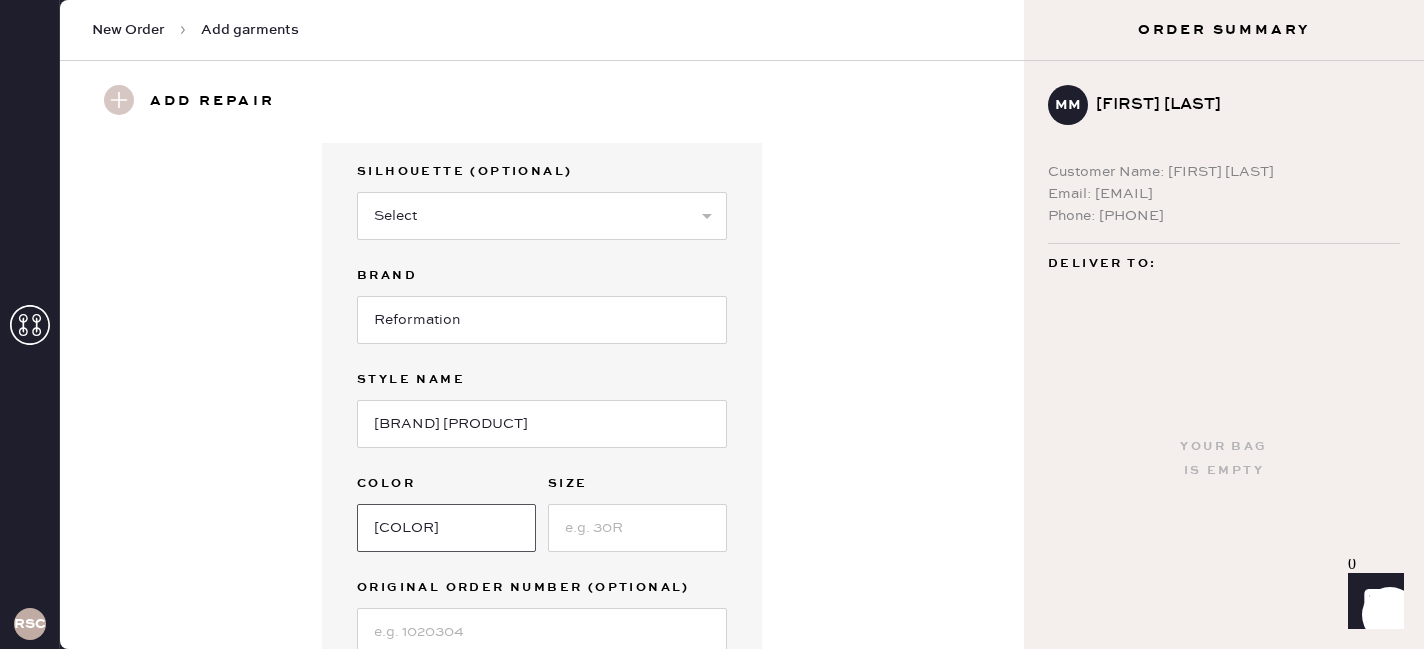 type on "[COLOR]" 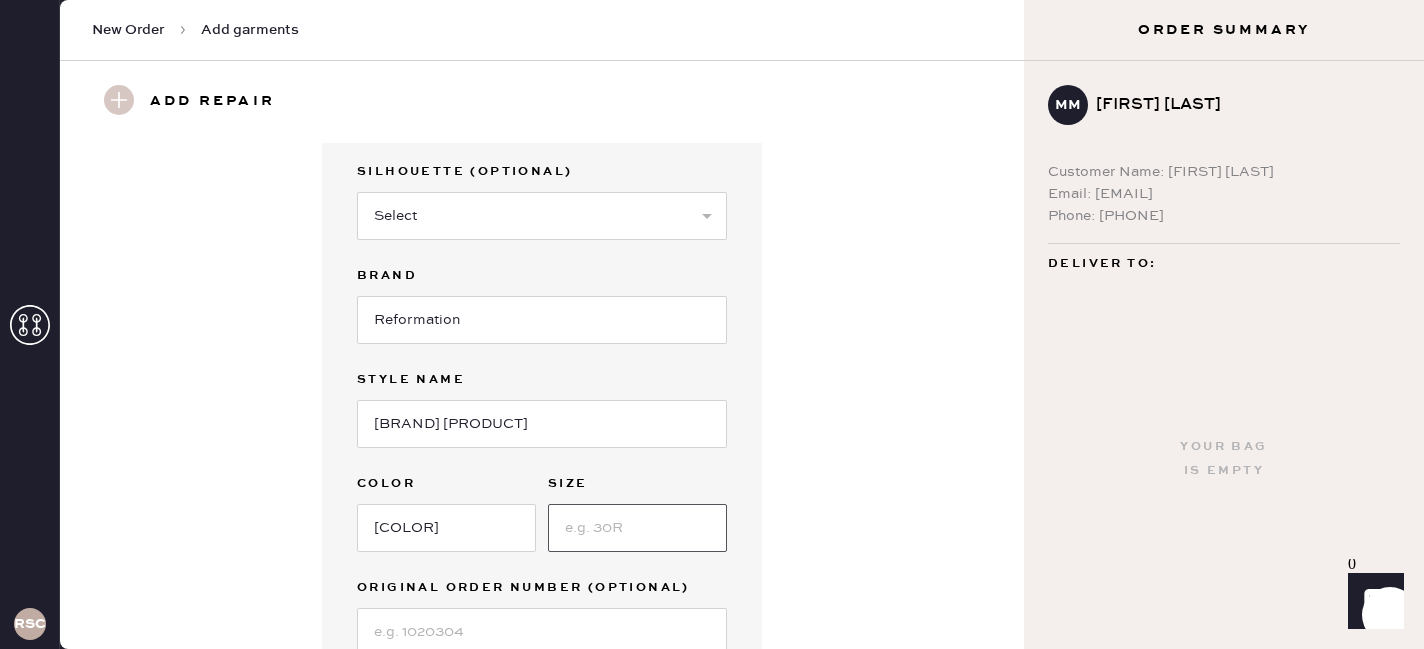 click at bounding box center [637, 528] 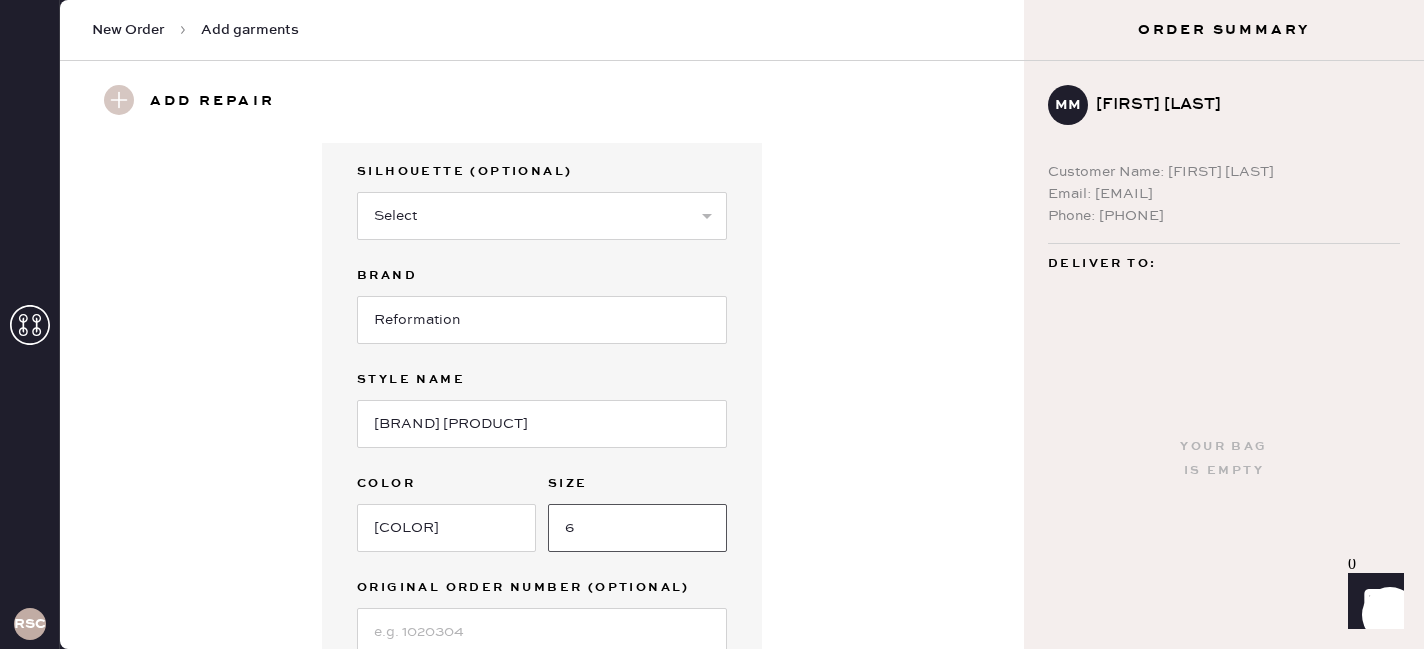 type on "6" 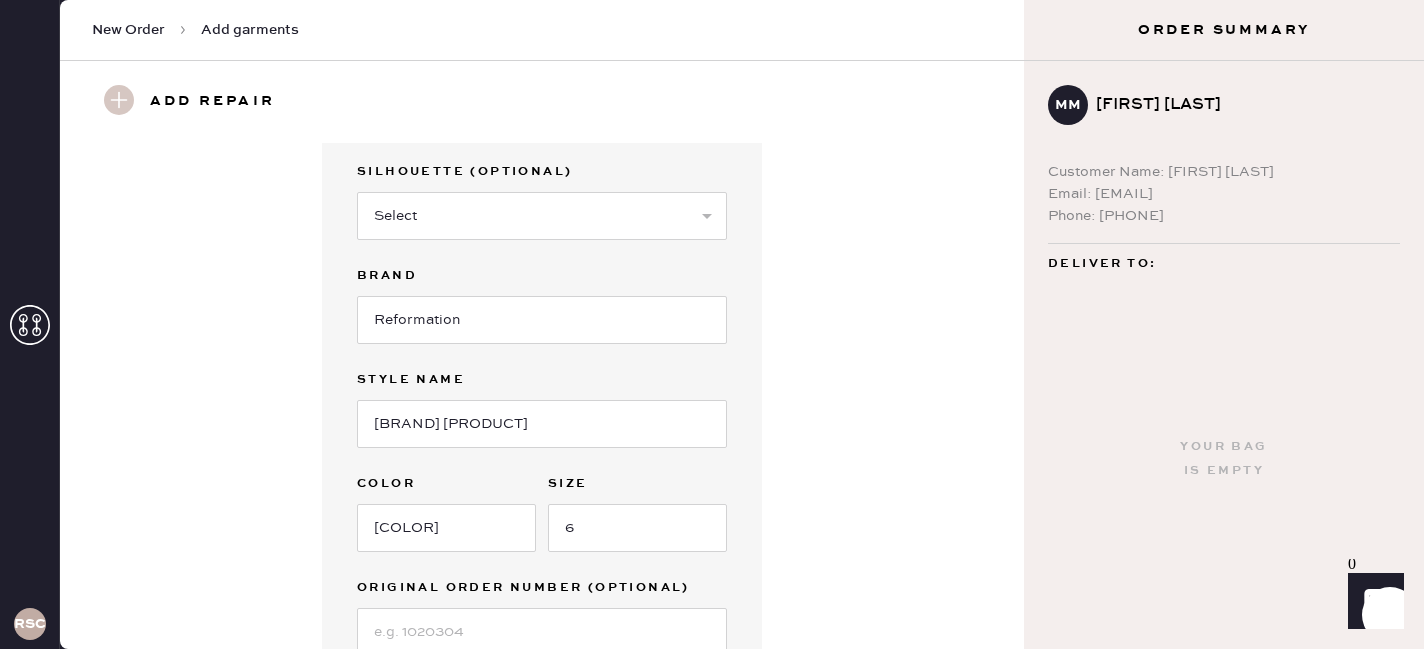 click on "Garment details Garment Type Select Basic Skirt Jeans Leggings Pants Shorts Basic Sleeved Dress Basic Sleeveless Dress Basic Strap Dress Strap Jumpsuit Button Down Top Sleeved Top Sleeveless Top Silhouette (optional) Select Maxi Dress Midi Dress Mini Dress Other Brand Reformation Style name [BRAND] [PRODUCT] Color Size Original Order Number (Optional)" at bounding box center (542, 332) 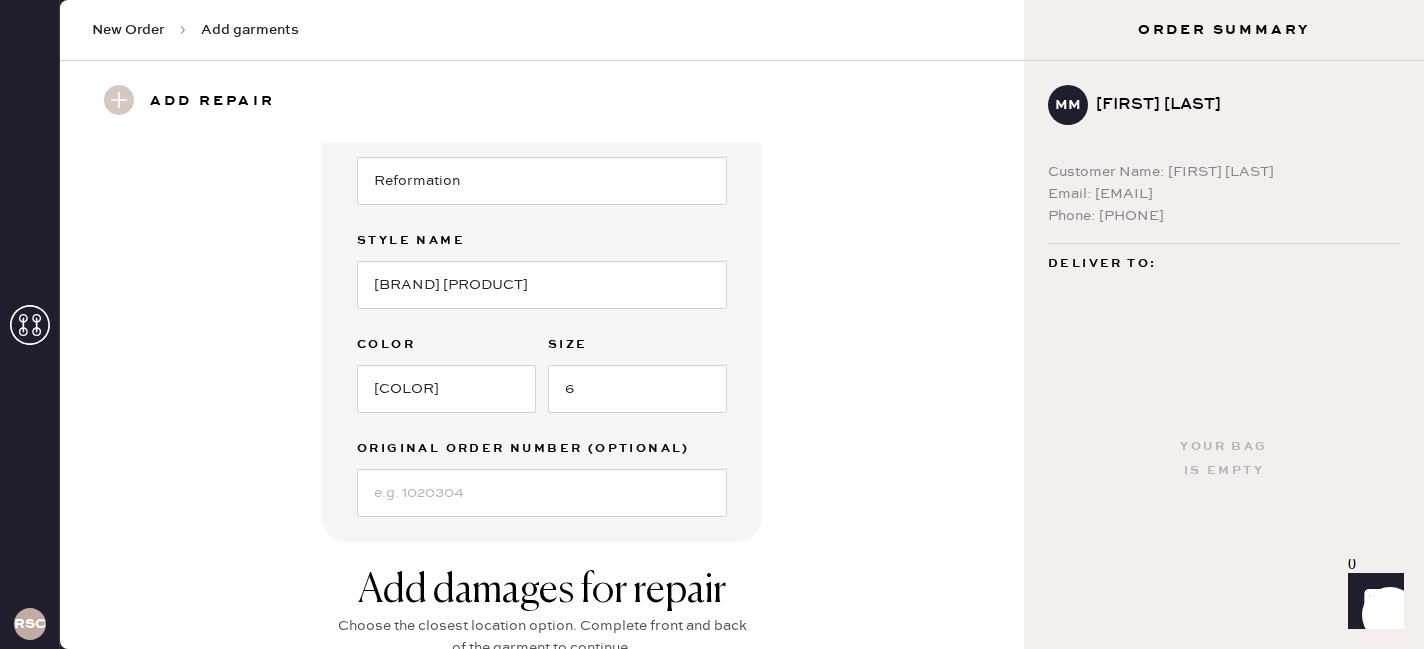 scroll, scrollTop: 360, scrollLeft: 0, axis: vertical 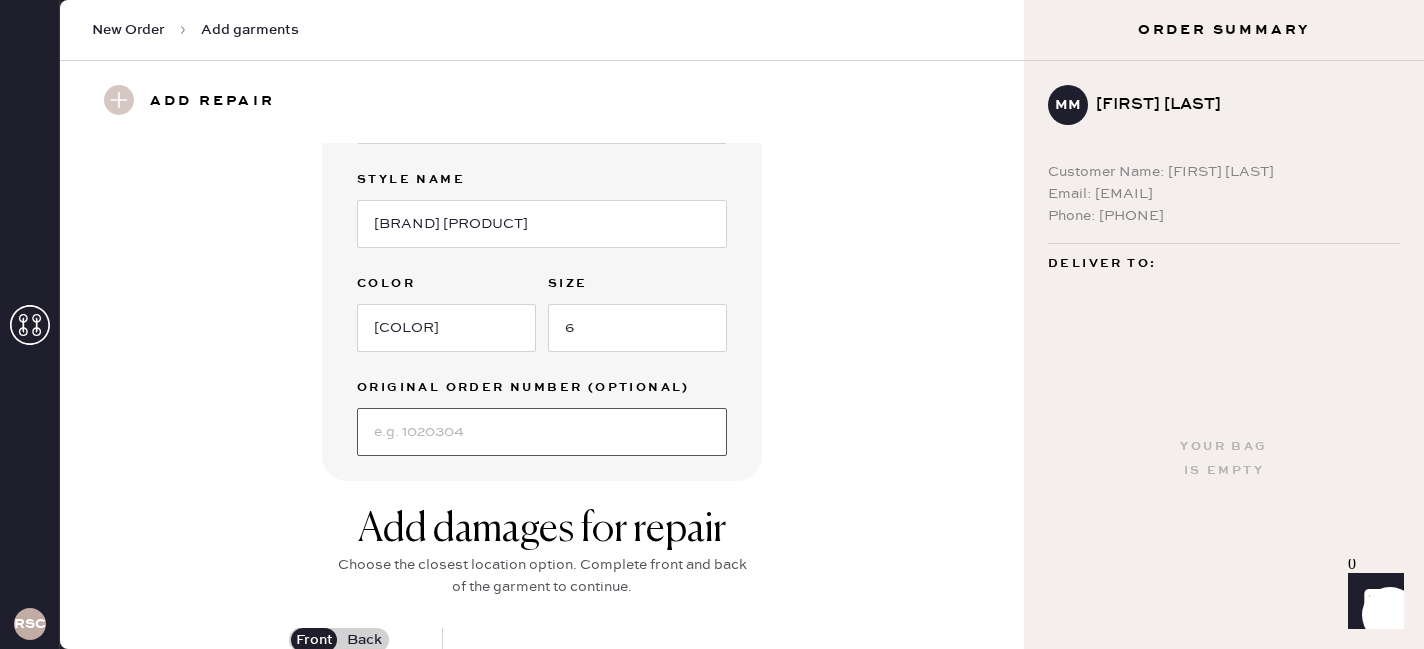 click at bounding box center (542, 432) 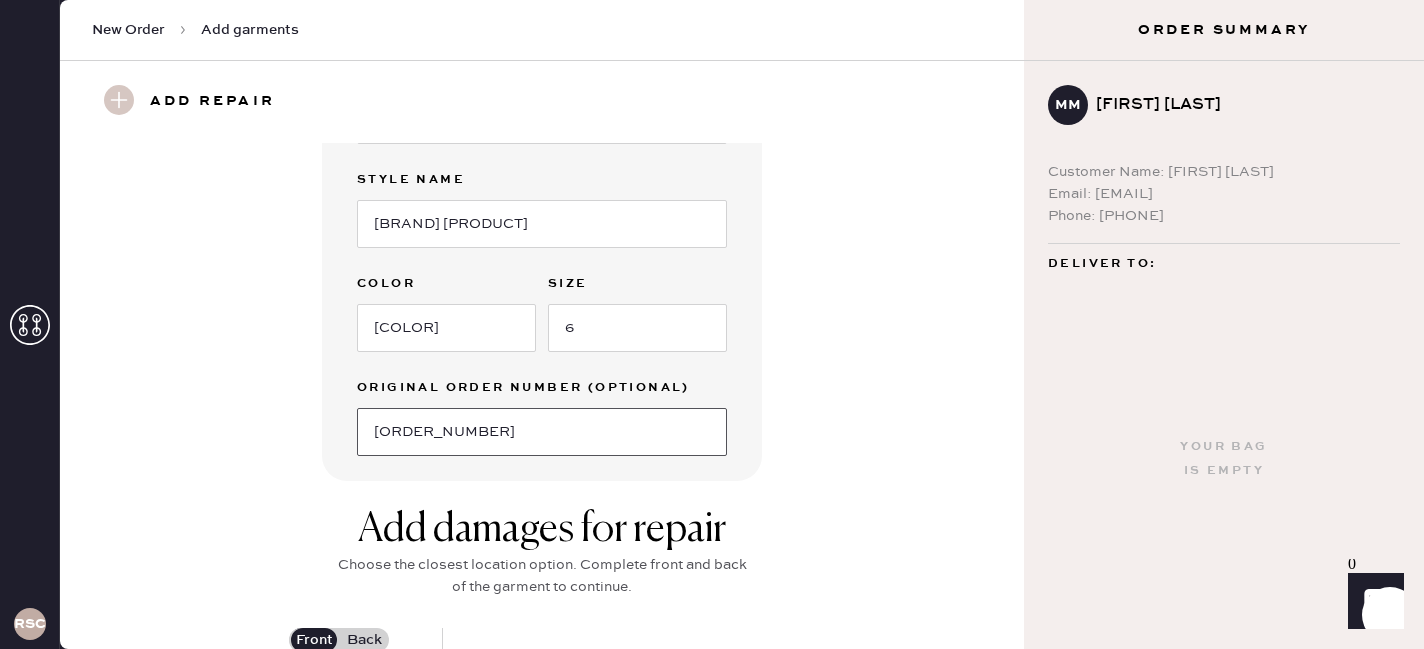 type on "[ORDER_NUMBER]" 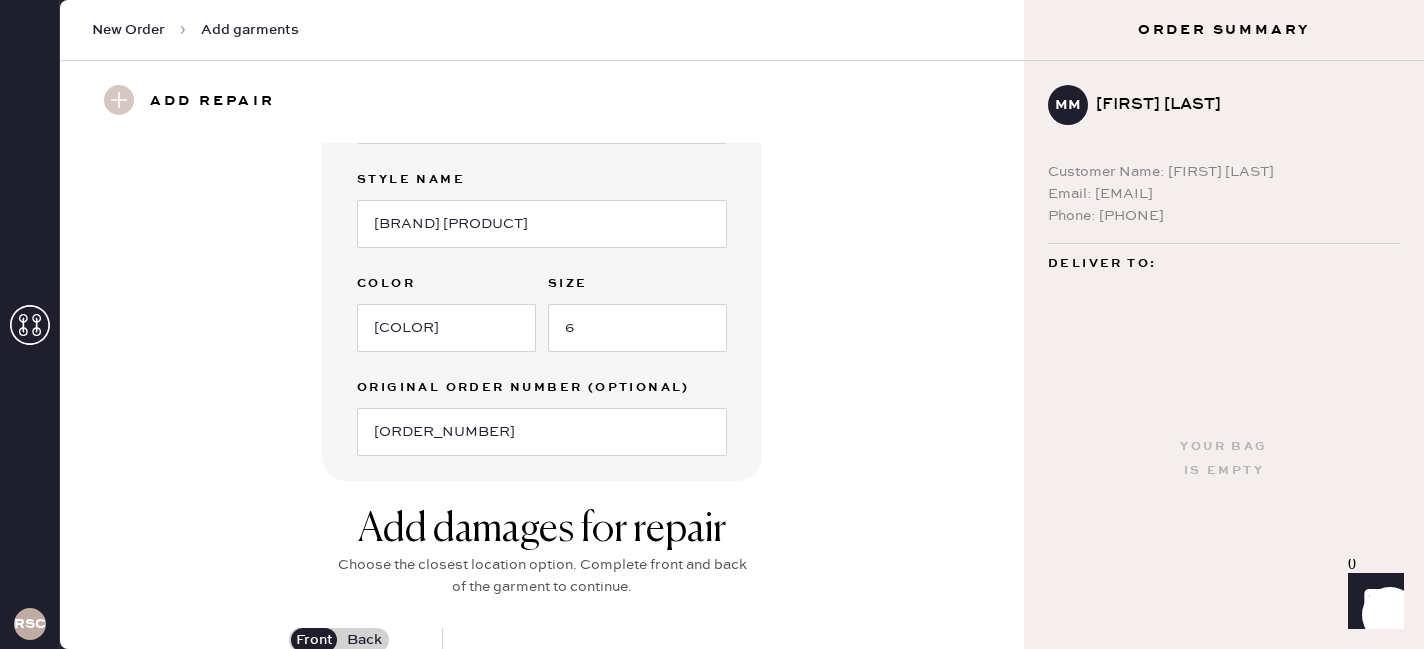 click on "Add damages for repair Choose the closest location option. Complete front and back of the garment to continue. Front Back All over on front No damage on front Select a location to see damage types. Add to bag" at bounding box center (542, 801) 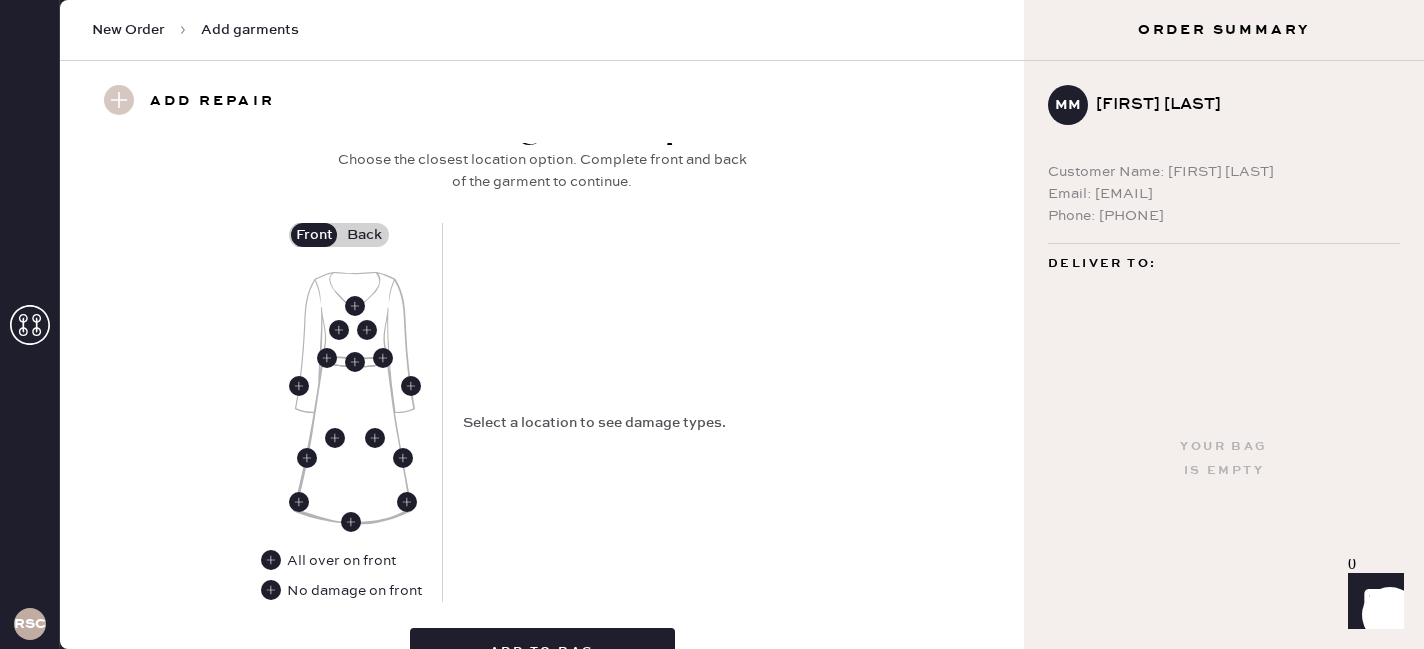 scroll, scrollTop: 800, scrollLeft: 0, axis: vertical 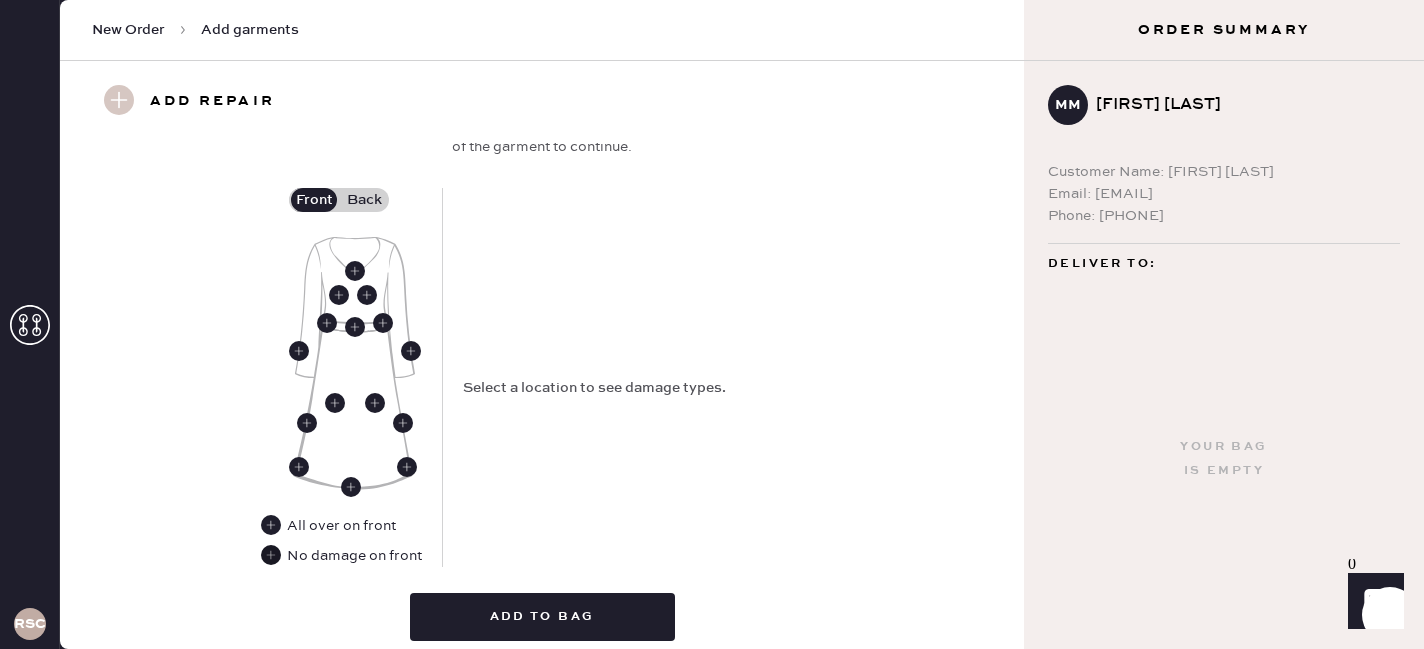 click 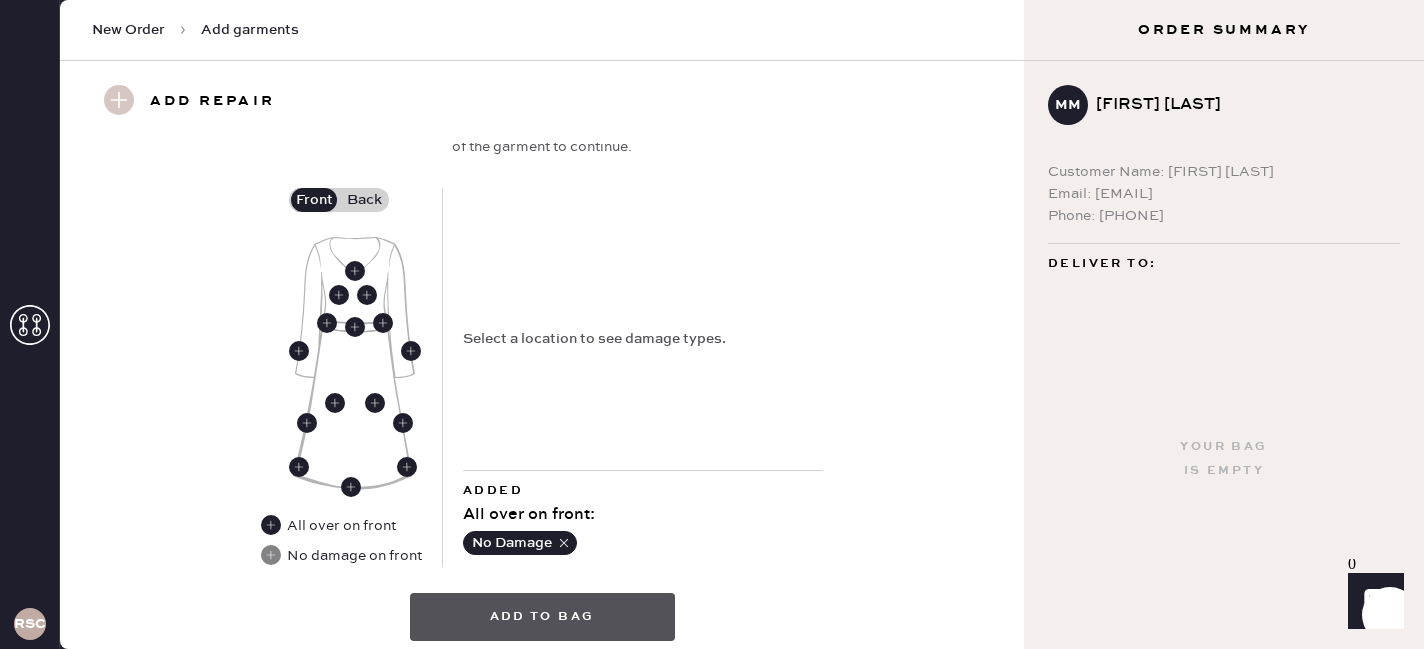 click on "Add to bag" at bounding box center (542, 617) 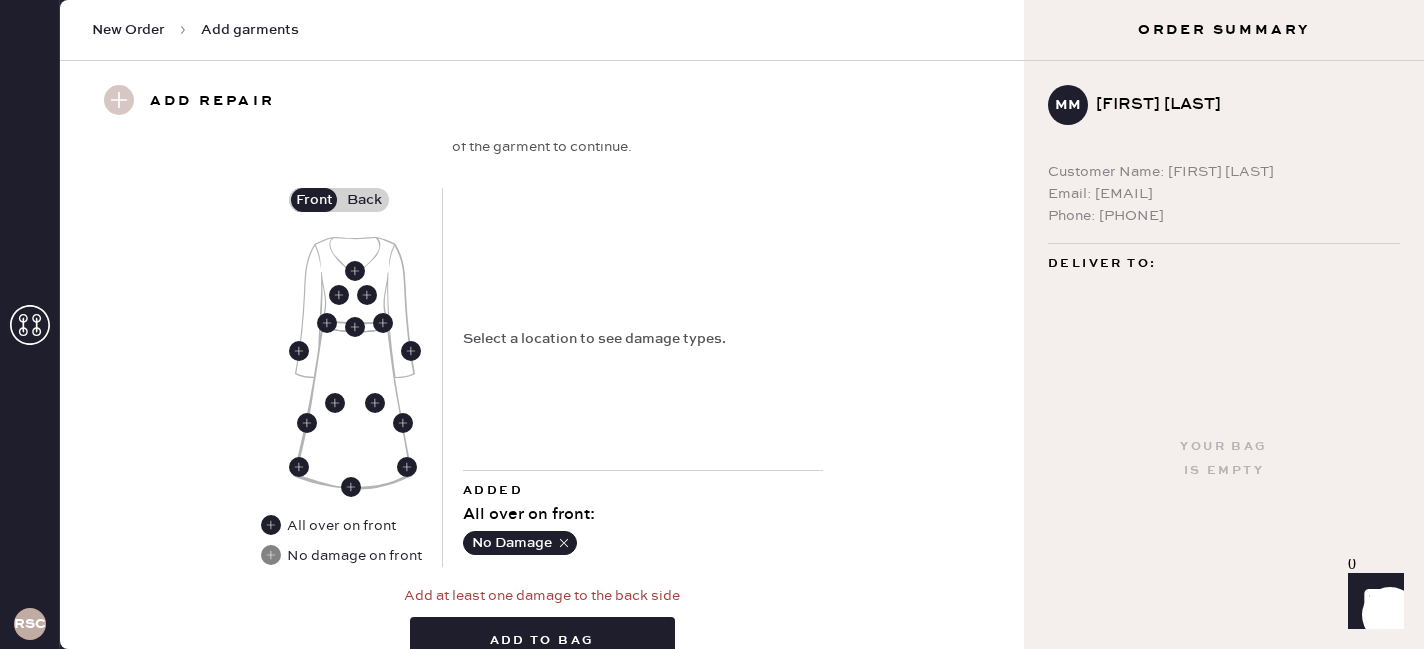 click on "Back" at bounding box center [364, 200] 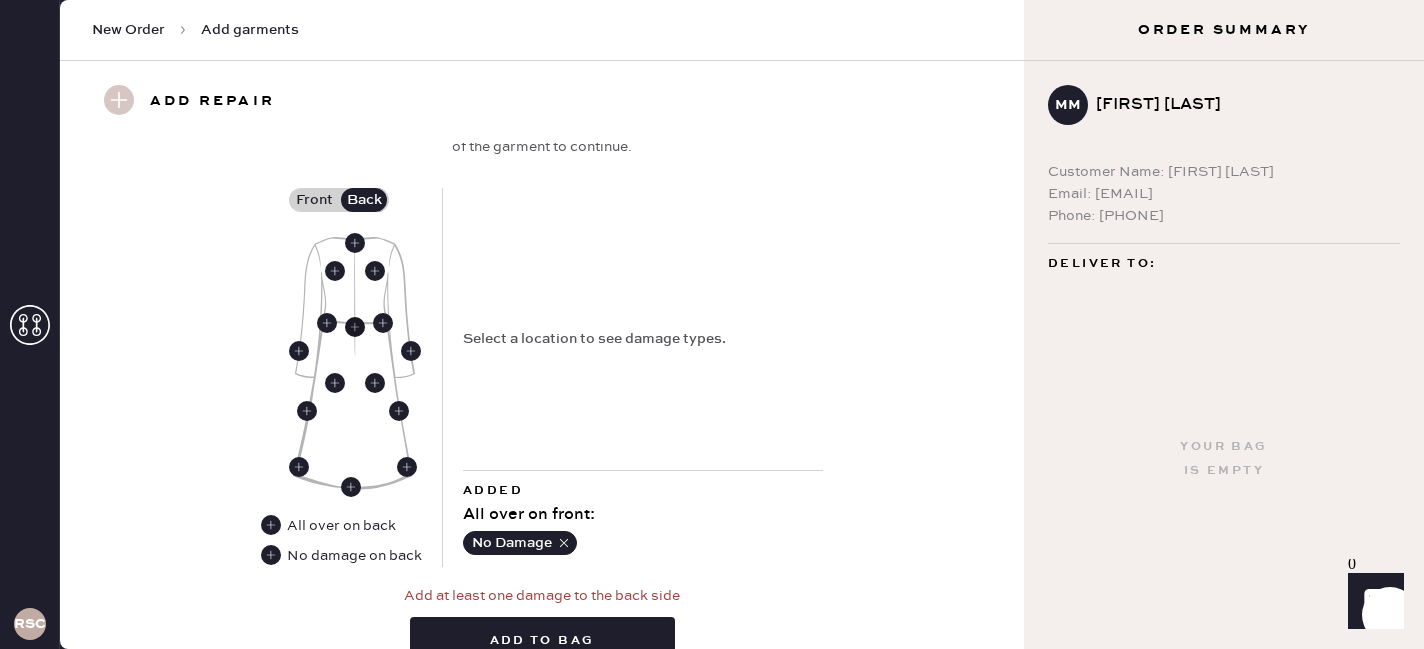 click 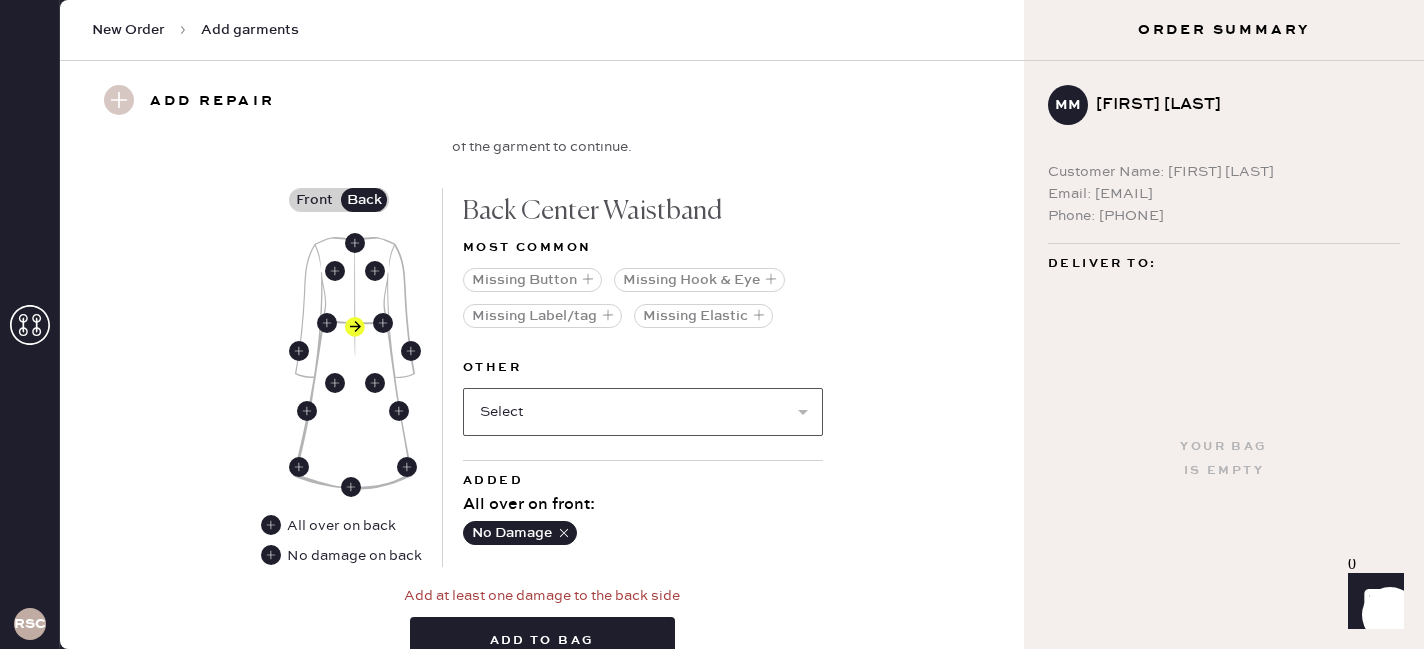click on "Select Broken / Ripped Hem Broken Beads Broken Belt Loop Broken Button Broken Cup Broken Elastic Broken Hook & Eye Broken Label/tag Broken Snap Broken Strap Broken Zipper Hole Lint/hair Missing Beads Missing Cup Missing Snap Missing Strap Missing Zipper Odor Pilled Pull / Snag Seam Rip Stained Stretched Elastic Wrinkled" at bounding box center (643, 412) 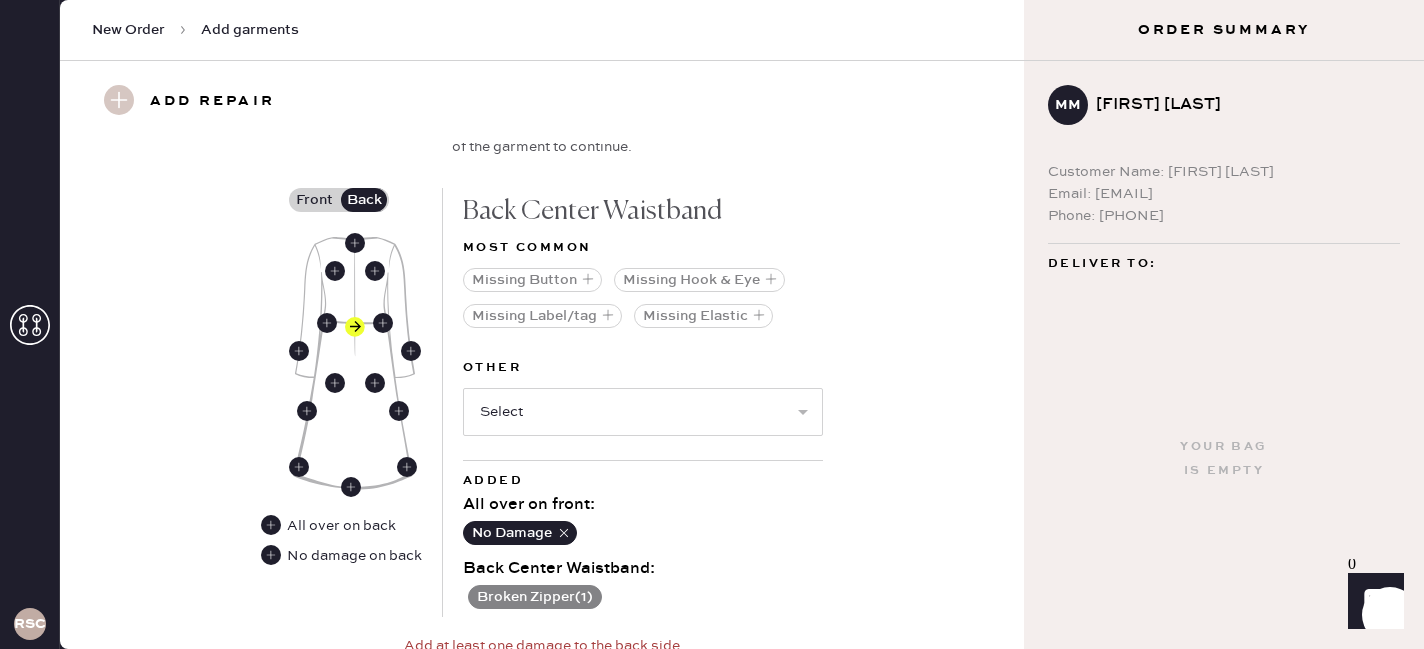 click on "All over on front : No Damage Back Center Waistband : Broken Zipper ( 1 )" at bounding box center (643, 551) 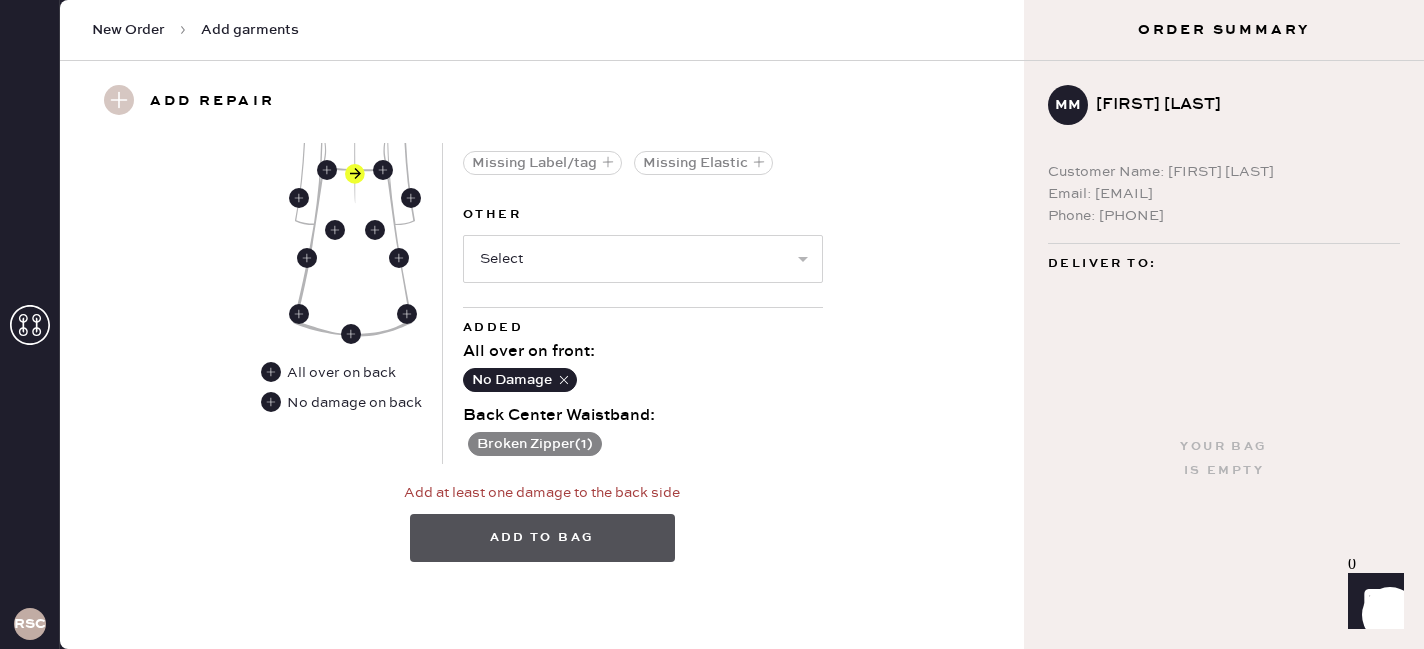 click on "Add to bag" at bounding box center (542, 538) 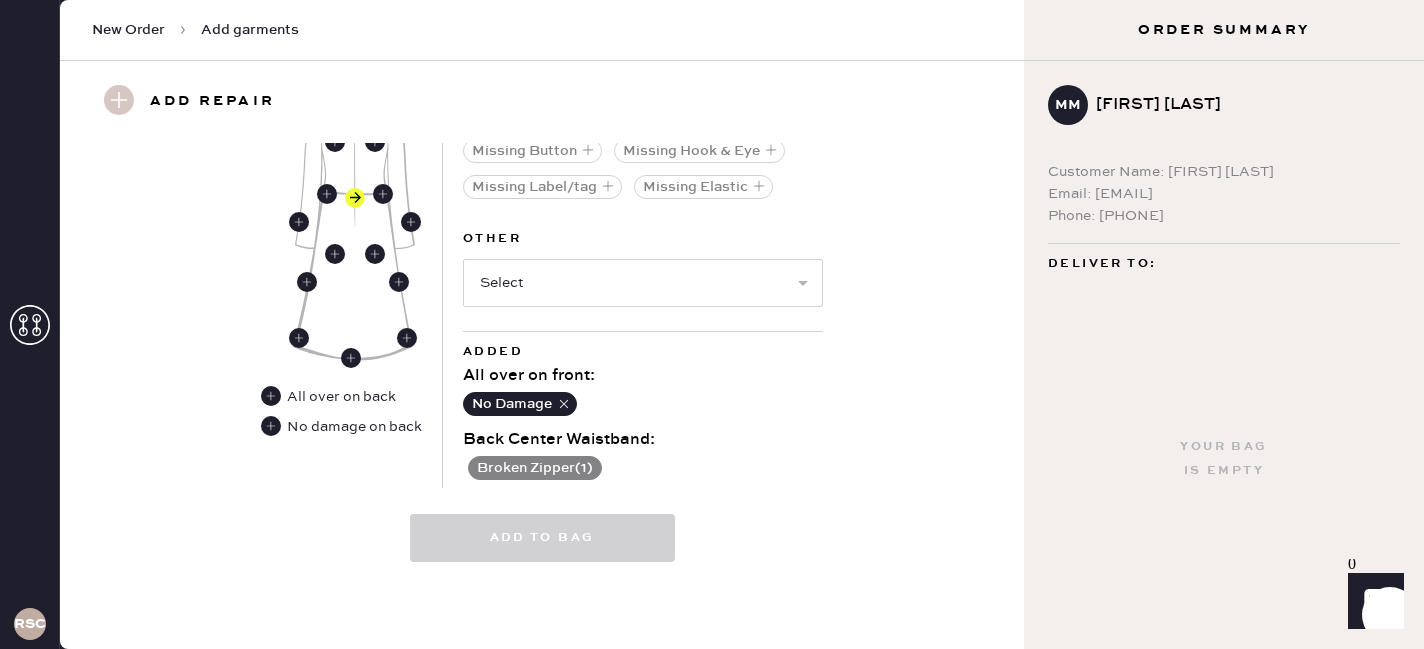 select 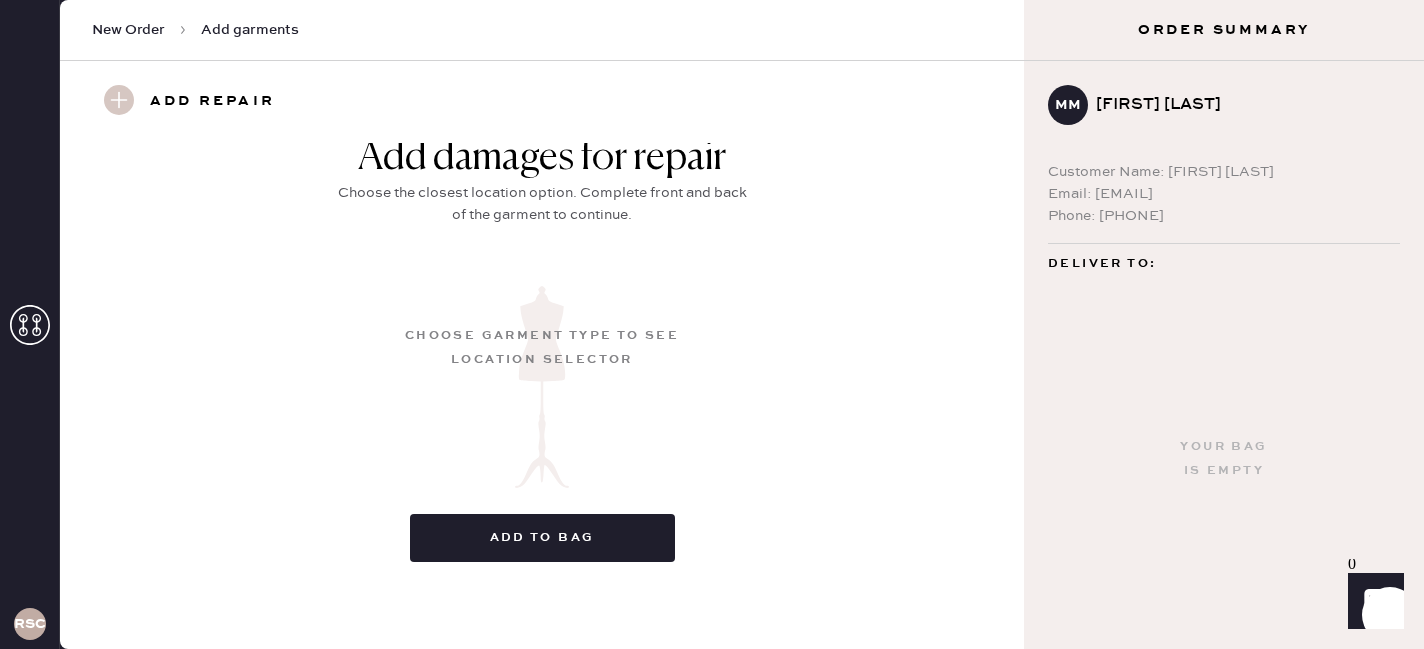 scroll, scrollTop: 239, scrollLeft: 0, axis: vertical 